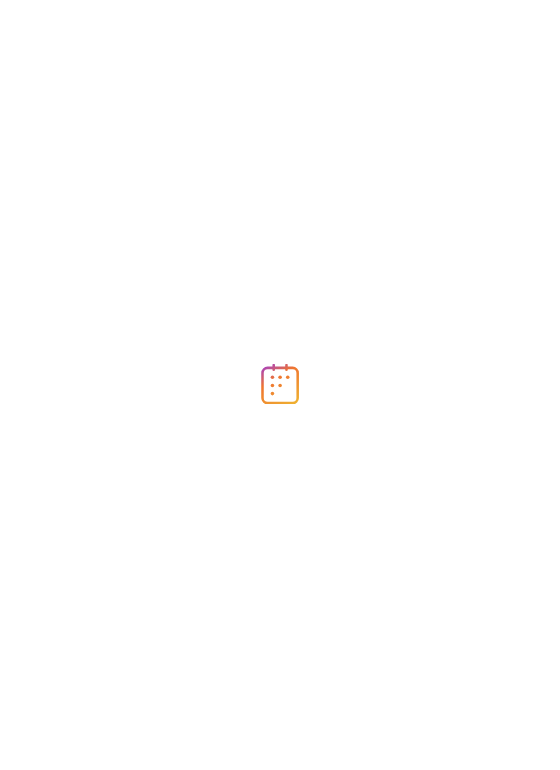 scroll, scrollTop: 0, scrollLeft: 0, axis: both 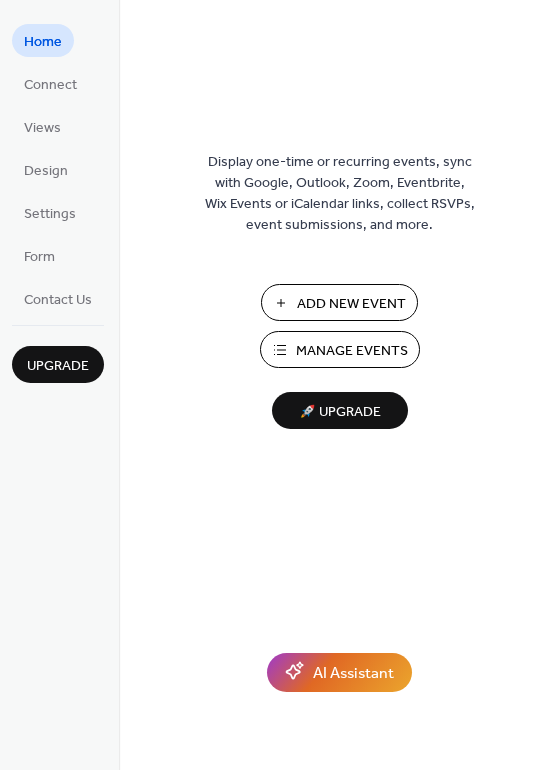 click on "Manage Events" at bounding box center [352, 351] 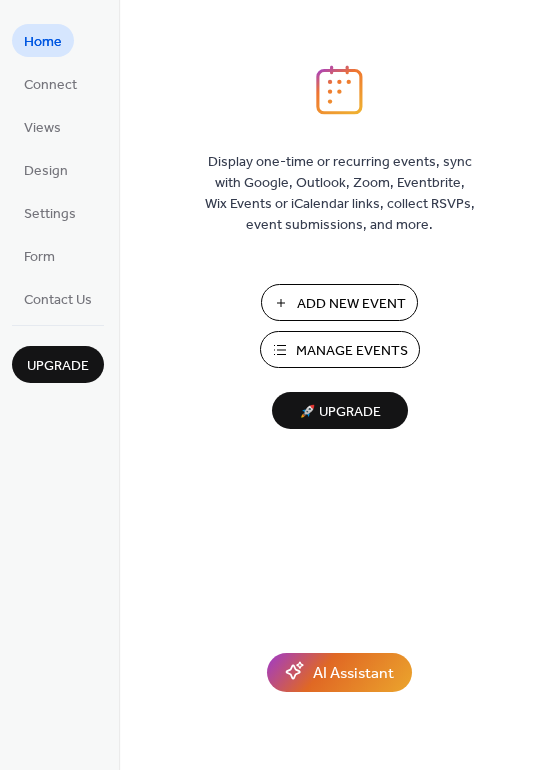 click on "Manage Events" at bounding box center [352, 351] 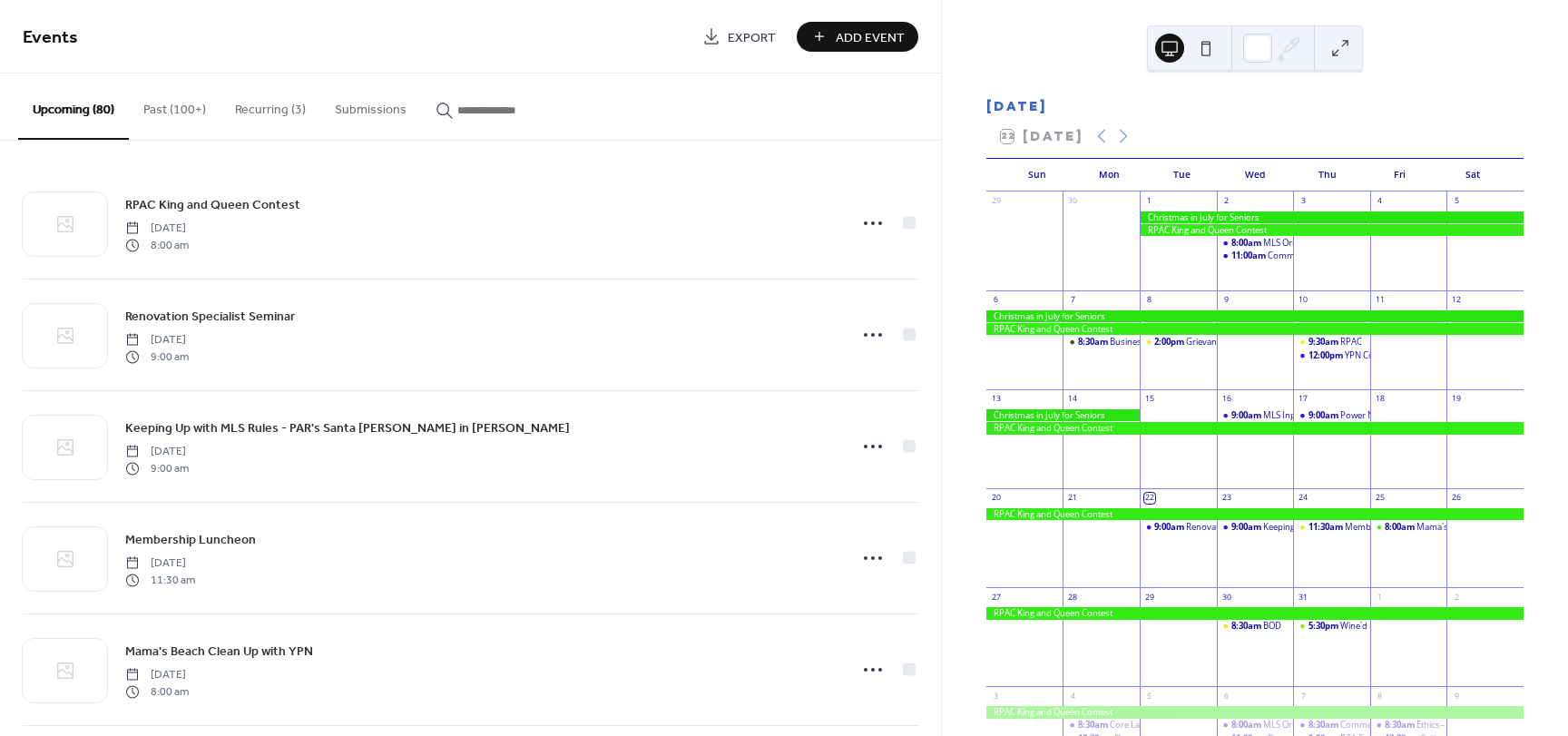 scroll, scrollTop: 0, scrollLeft: 0, axis: both 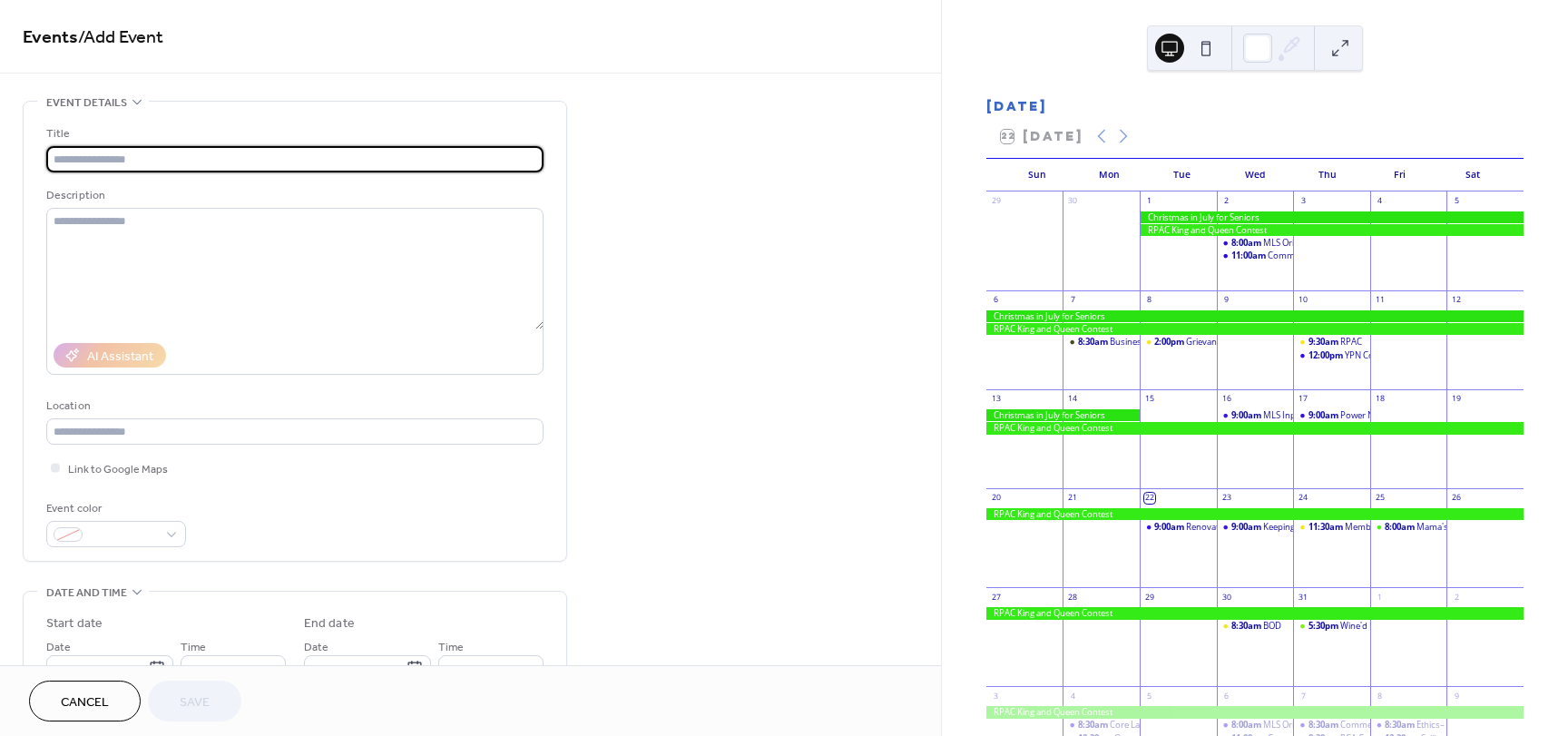 click at bounding box center (295, 159) 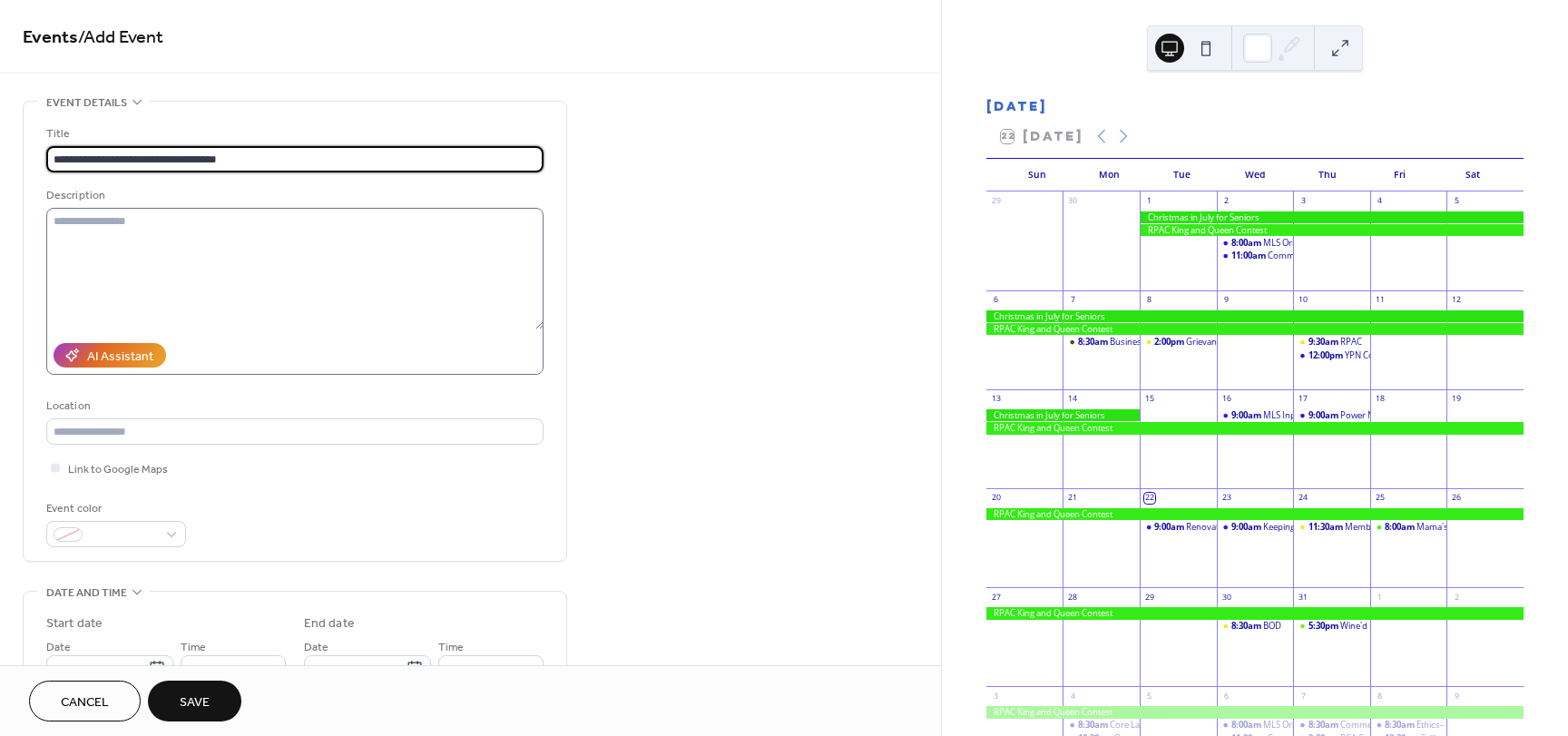 type on "**********" 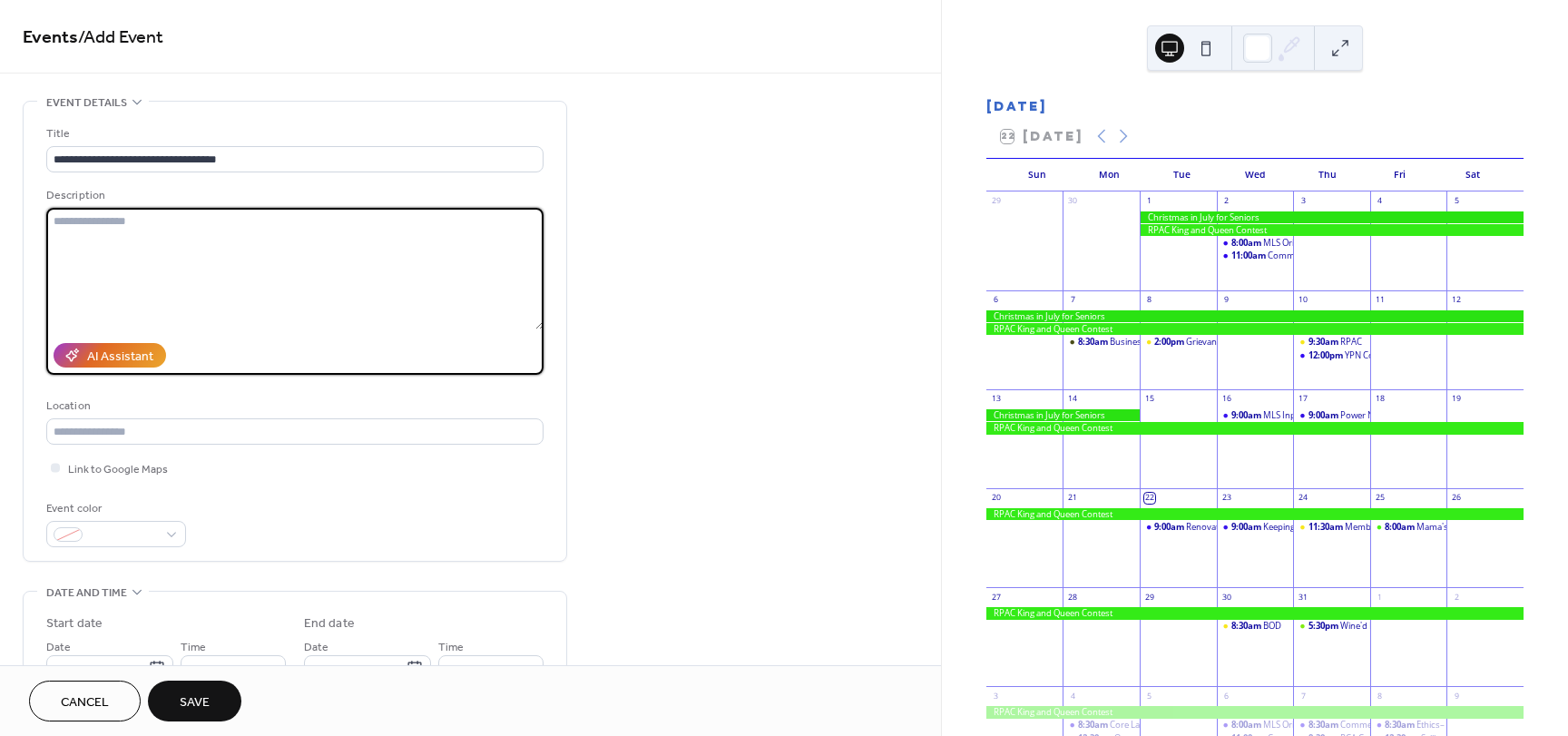 click at bounding box center [295, 269] 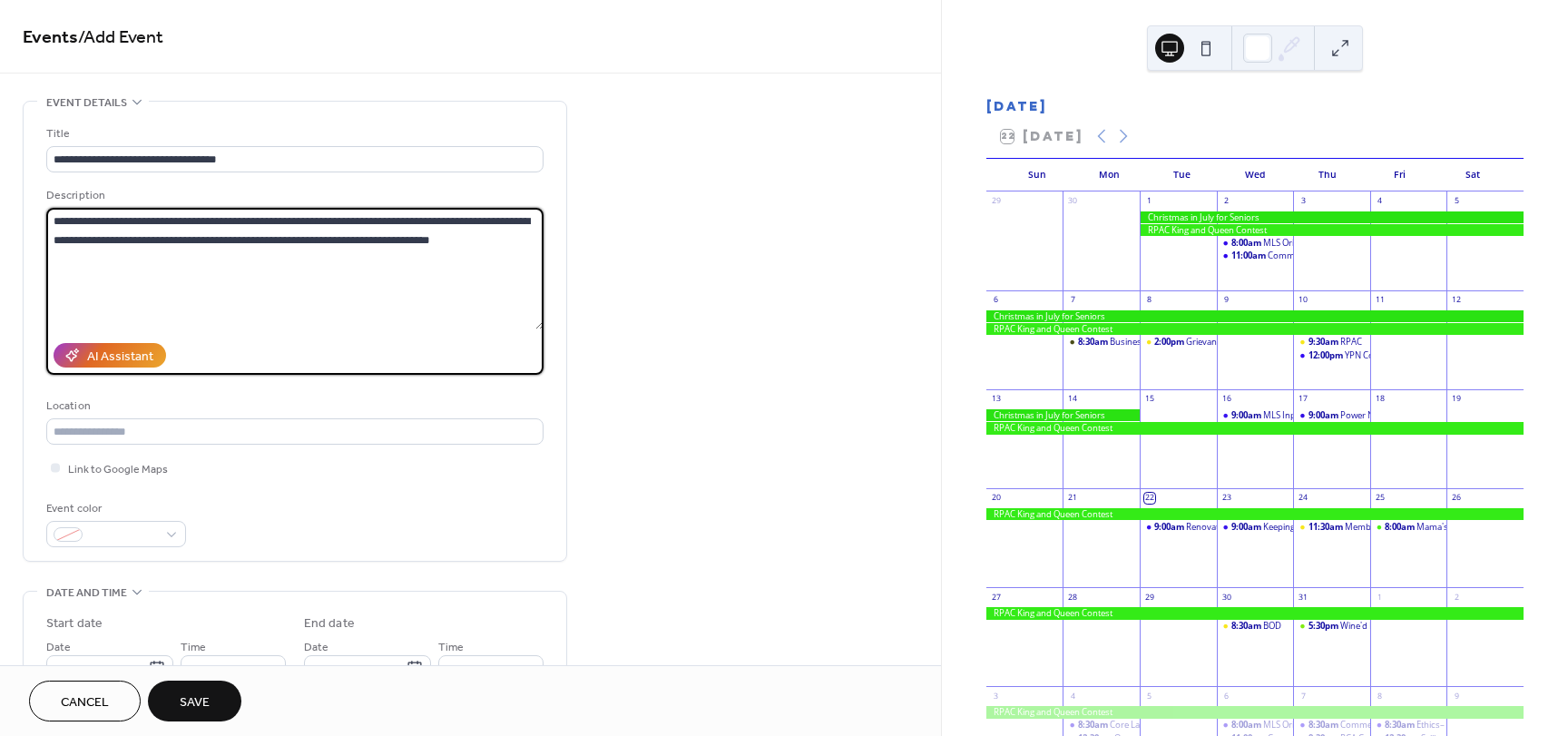 type on "**********" 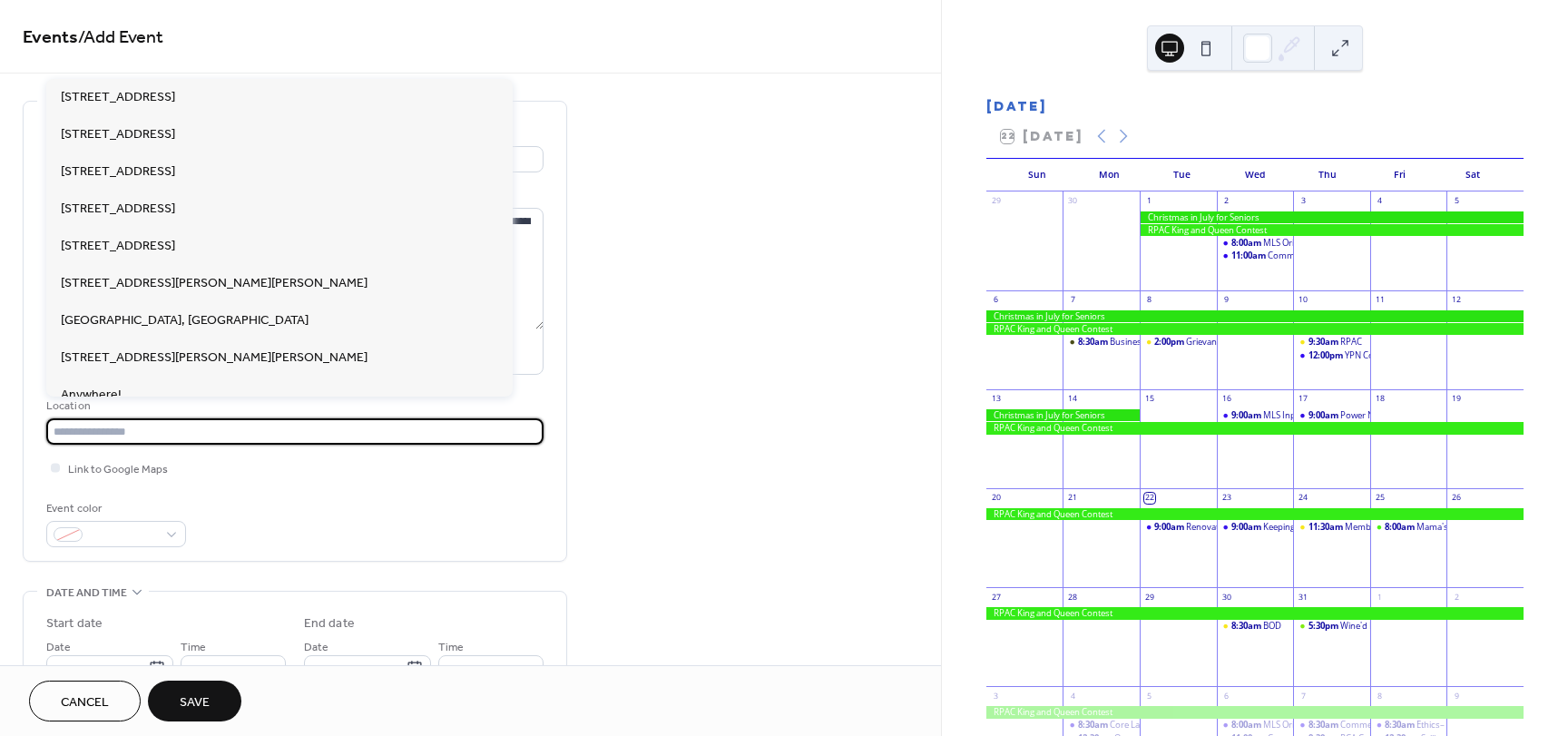 click at bounding box center [295, 431] 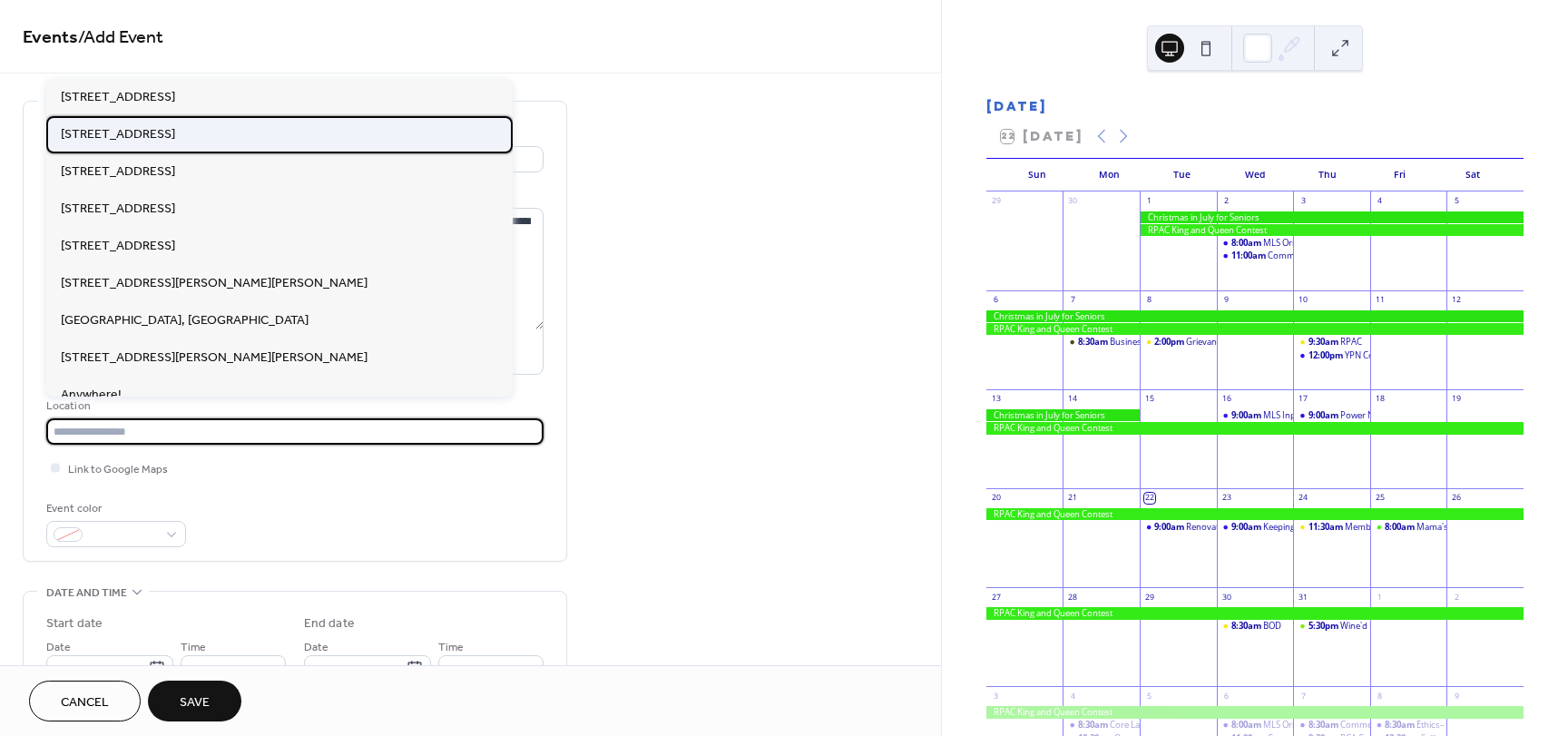click on "107 W Main St, Pensacola, FL 32502" at bounding box center (118, 134) 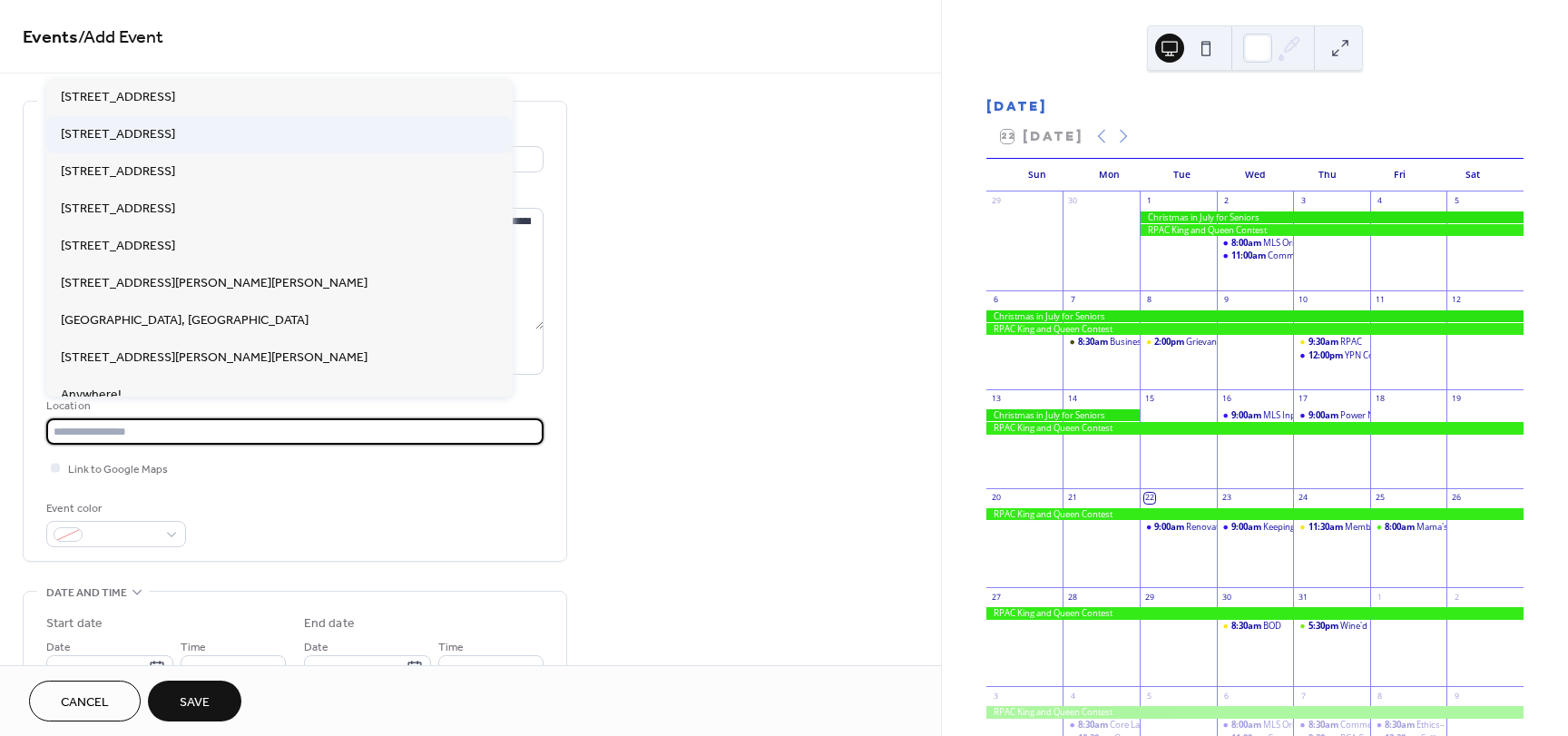 type on "**********" 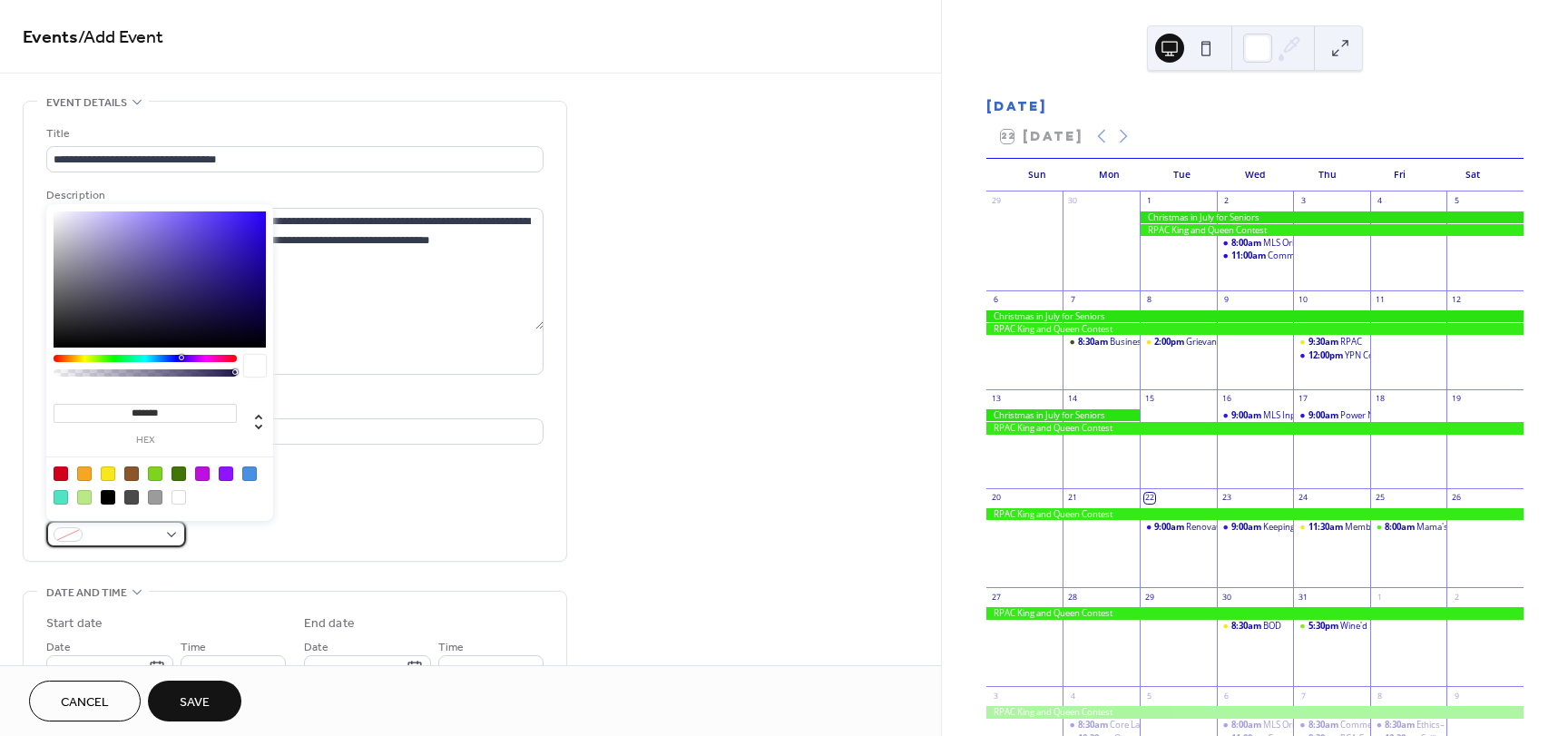 click at bounding box center [116, 534] 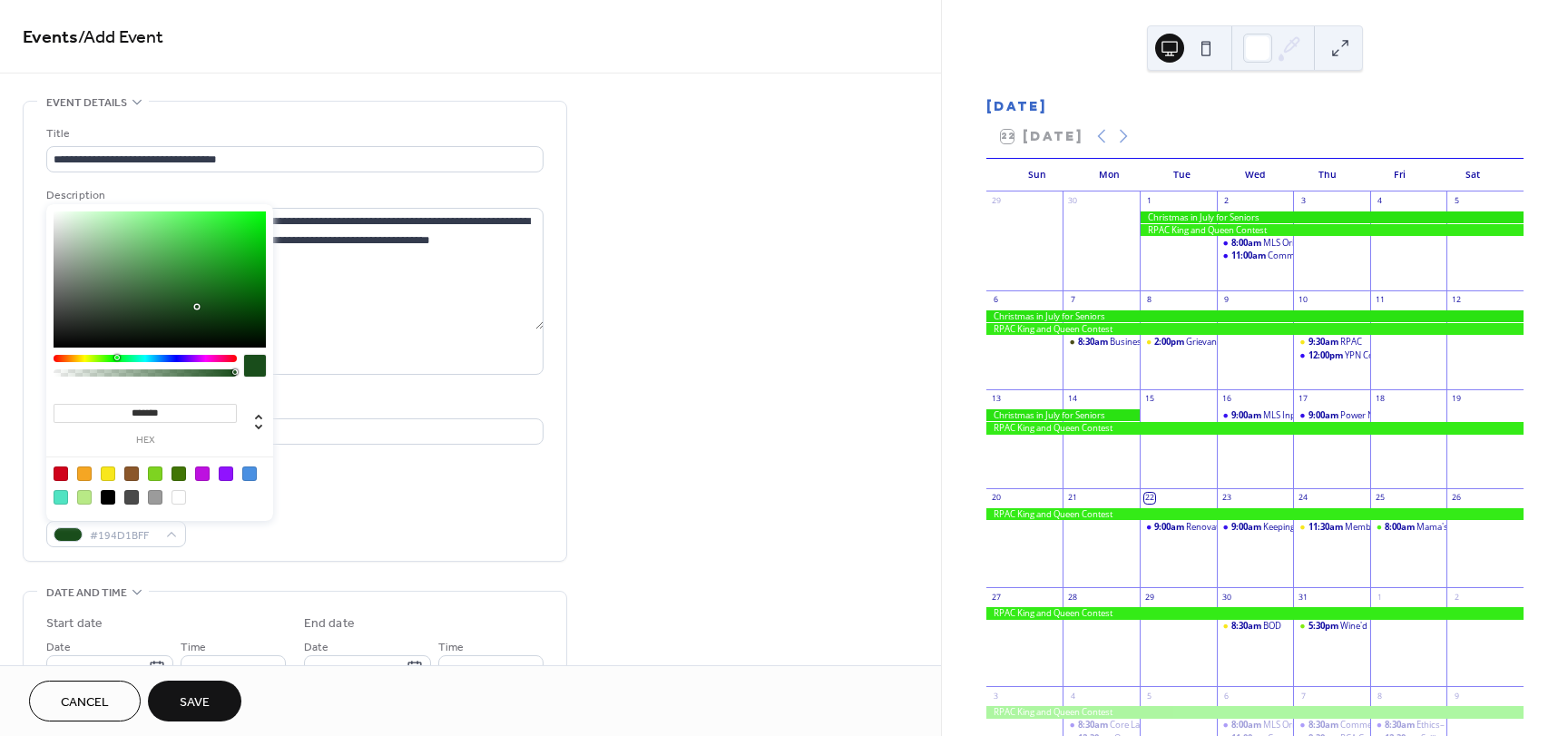 click at bounding box center (145, 358) 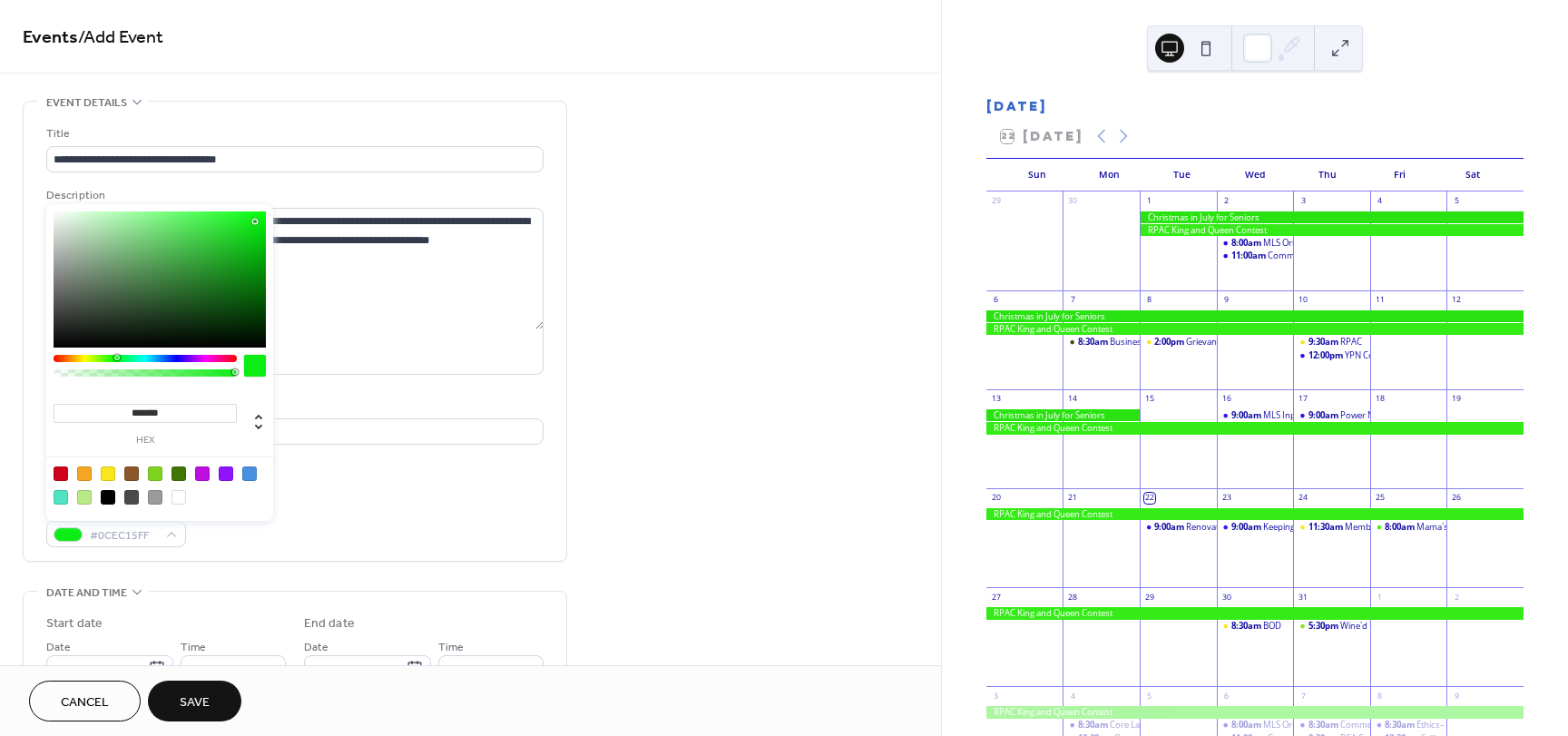 click at bounding box center [160, 280] 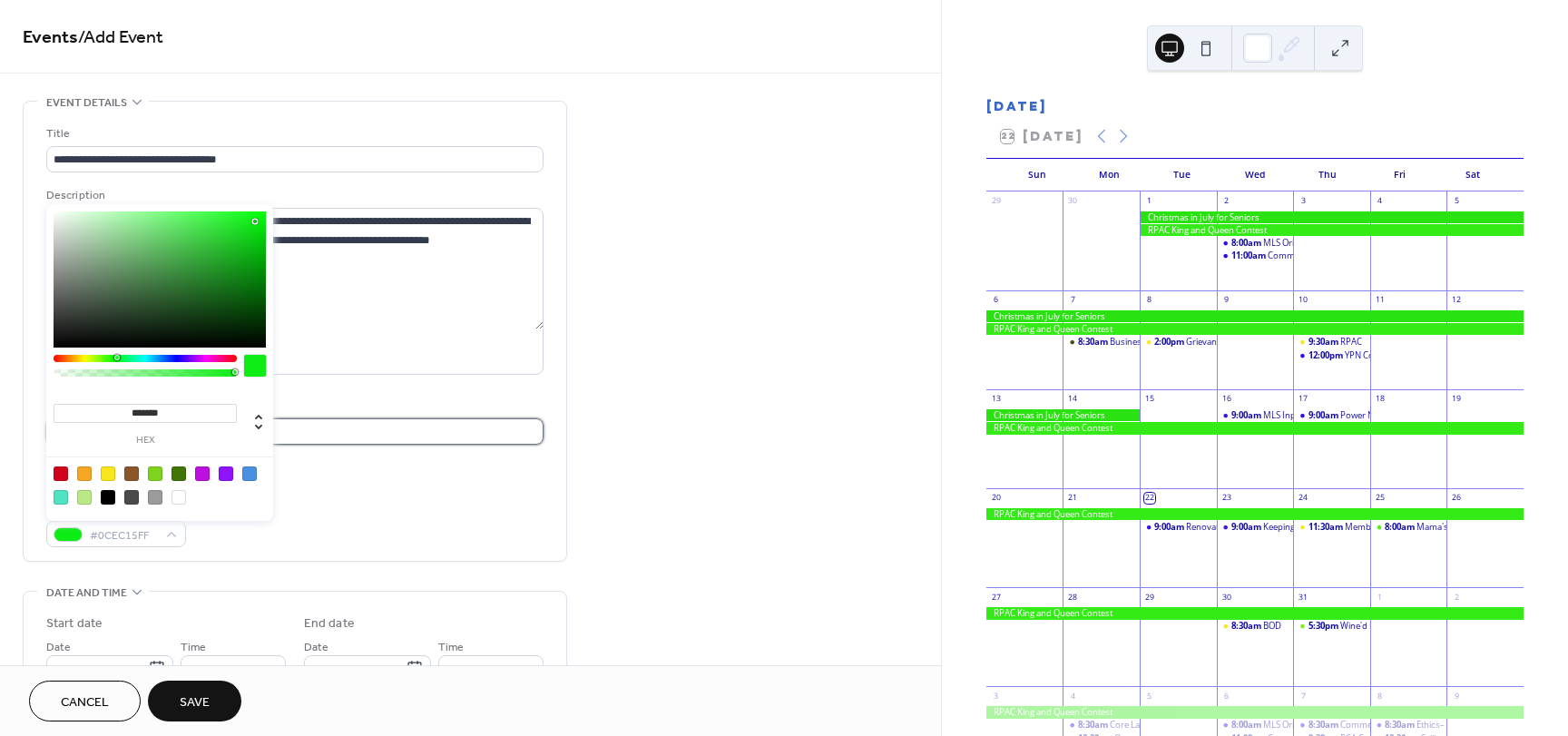 click on "**********" at bounding box center [295, 431] 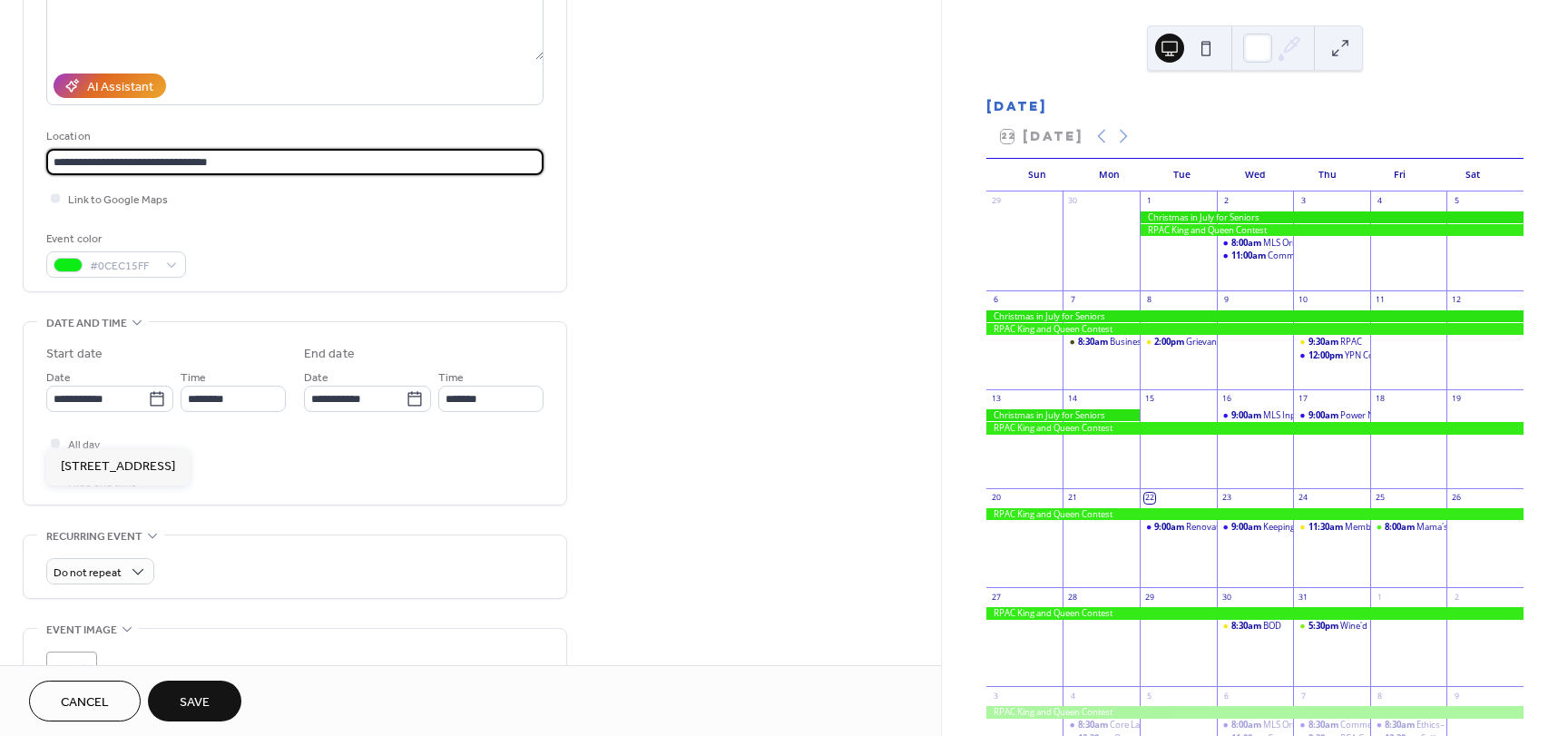 scroll, scrollTop: 272, scrollLeft: 0, axis: vertical 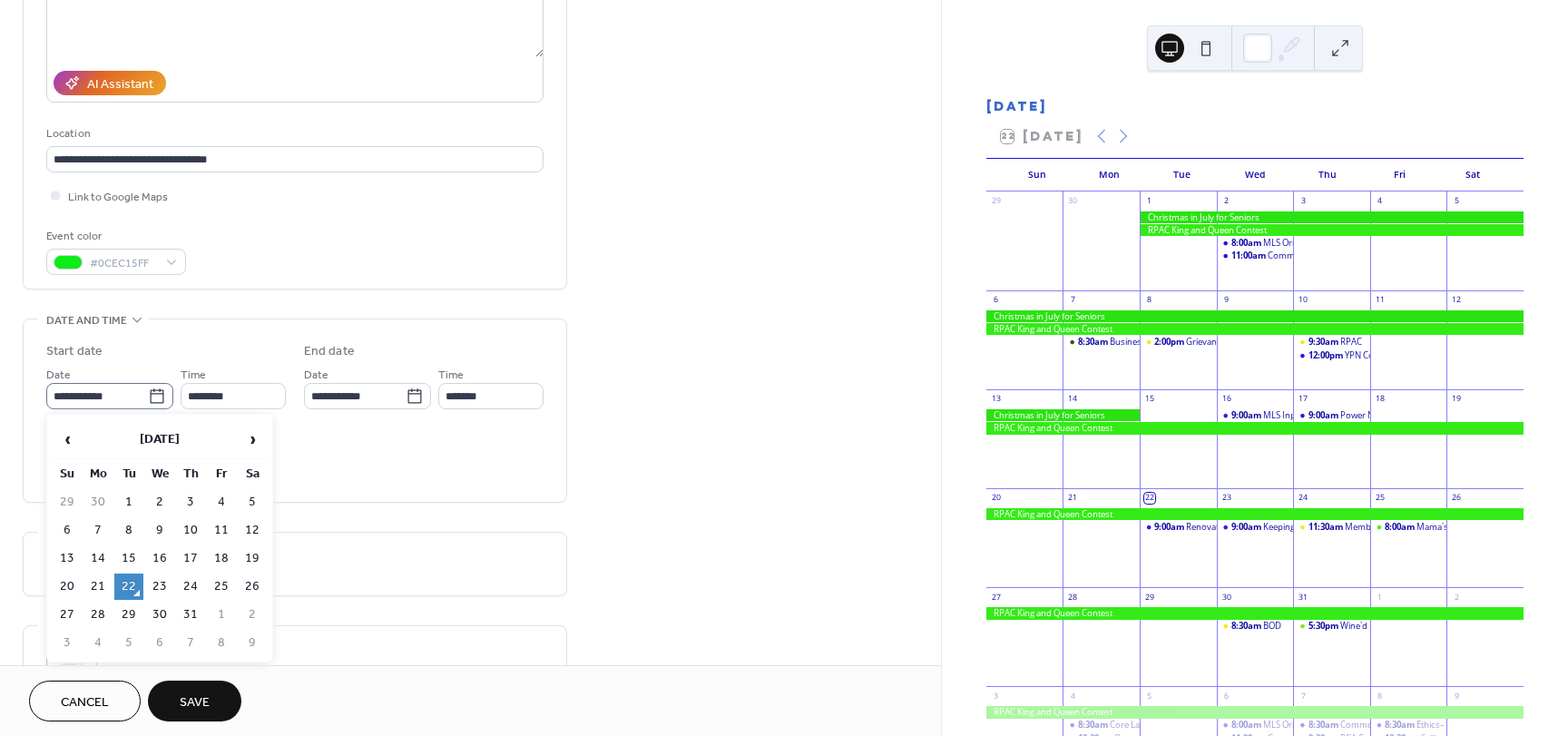 click 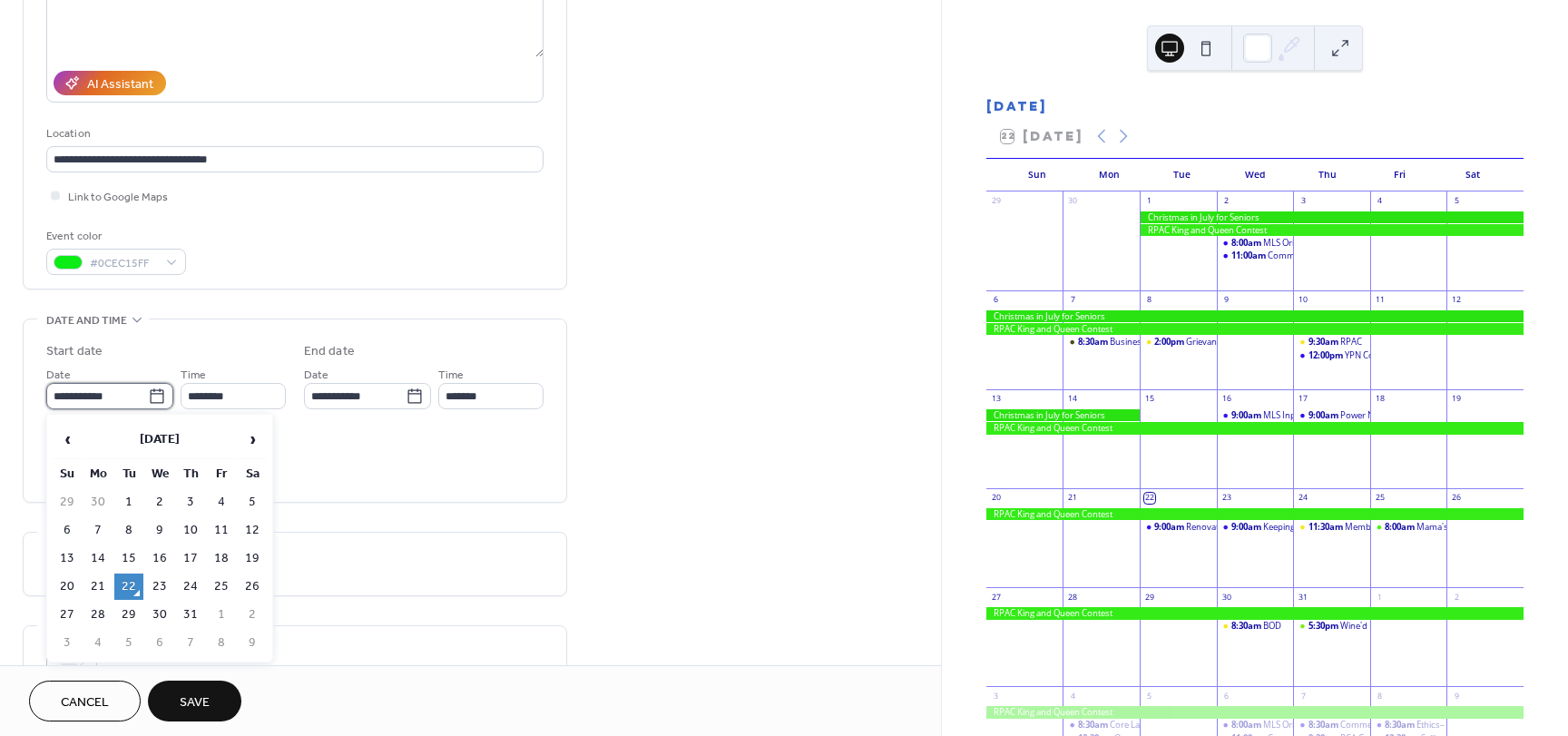 click on "**********" at bounding box center (97, 396) 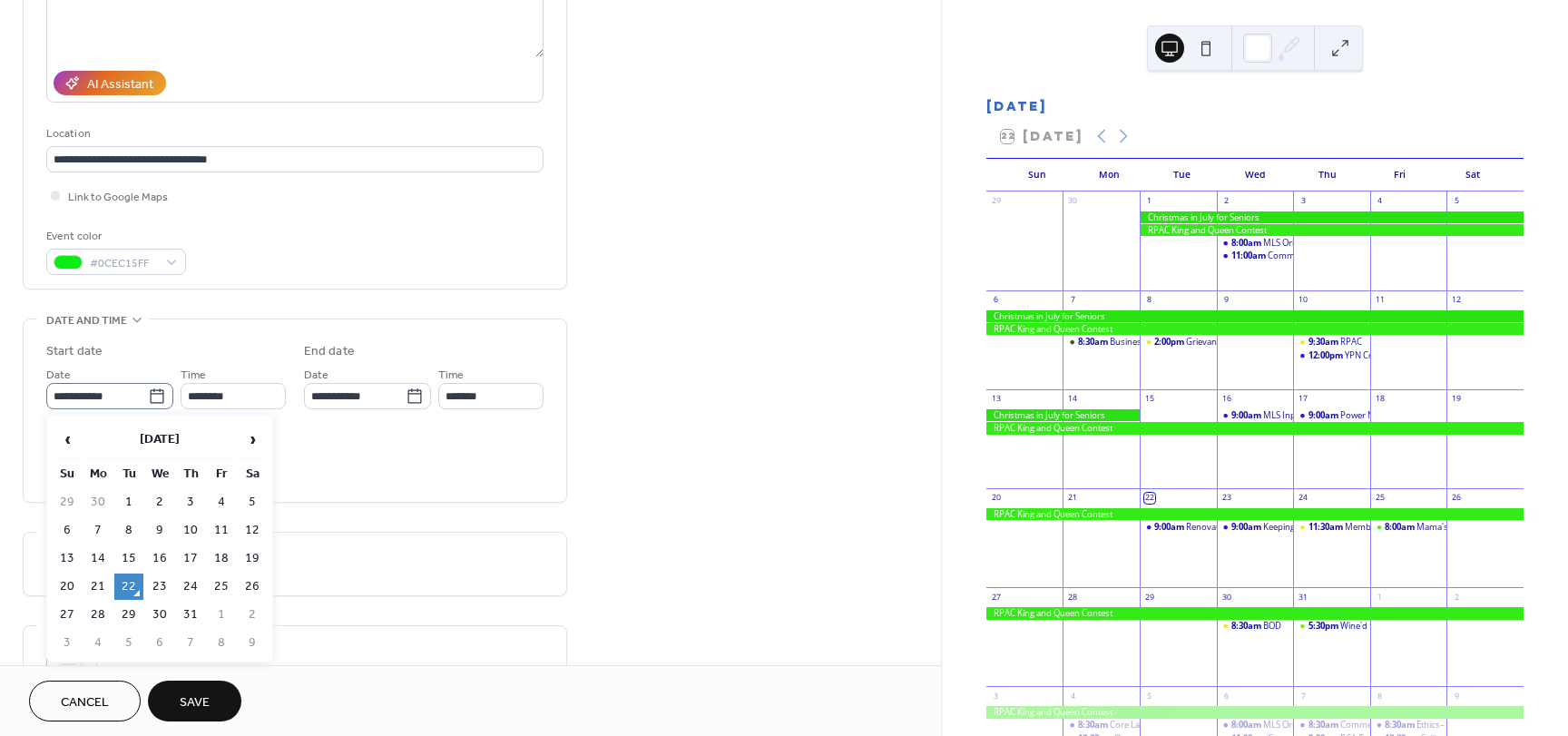 click 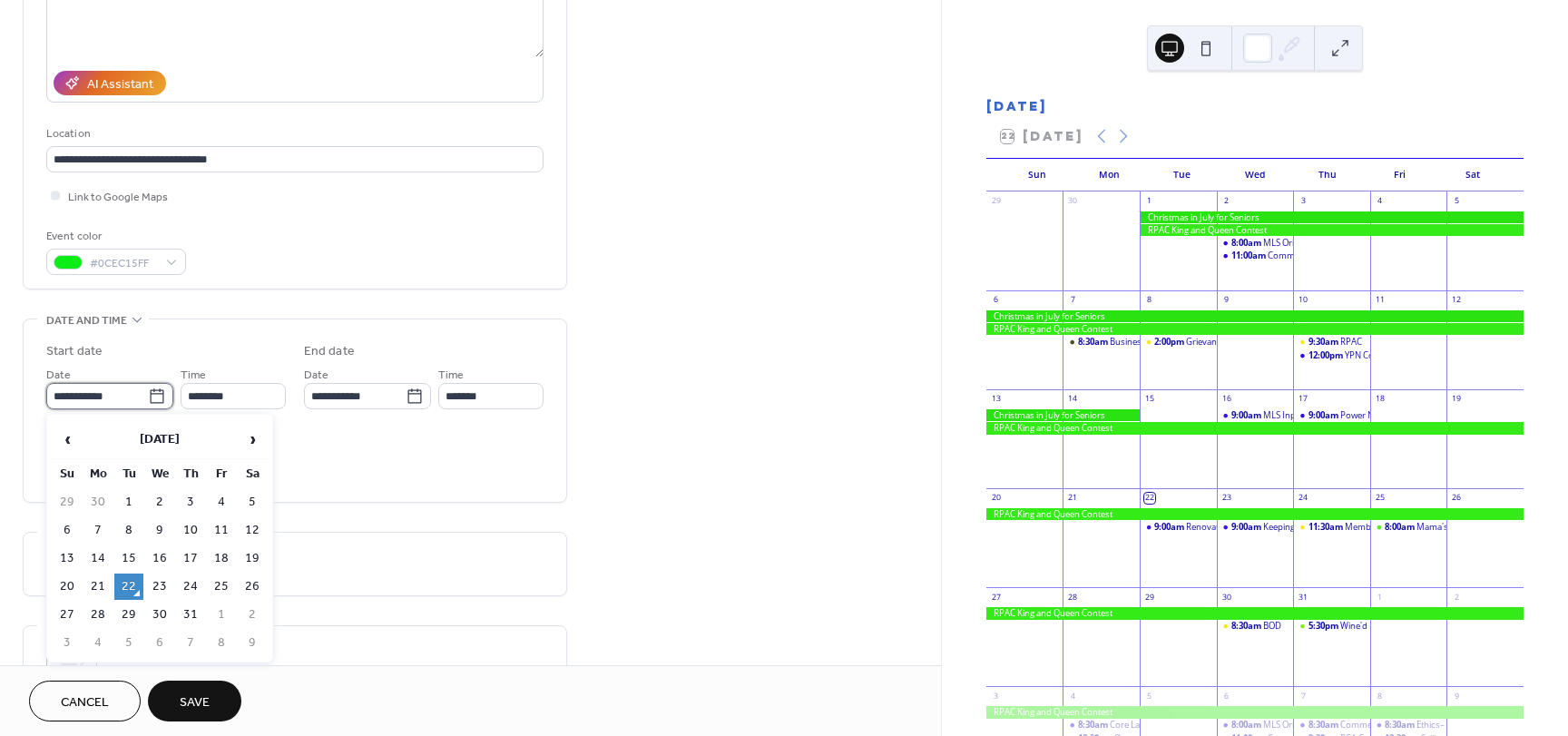 click on "**********" at bounding box center (97, 396) 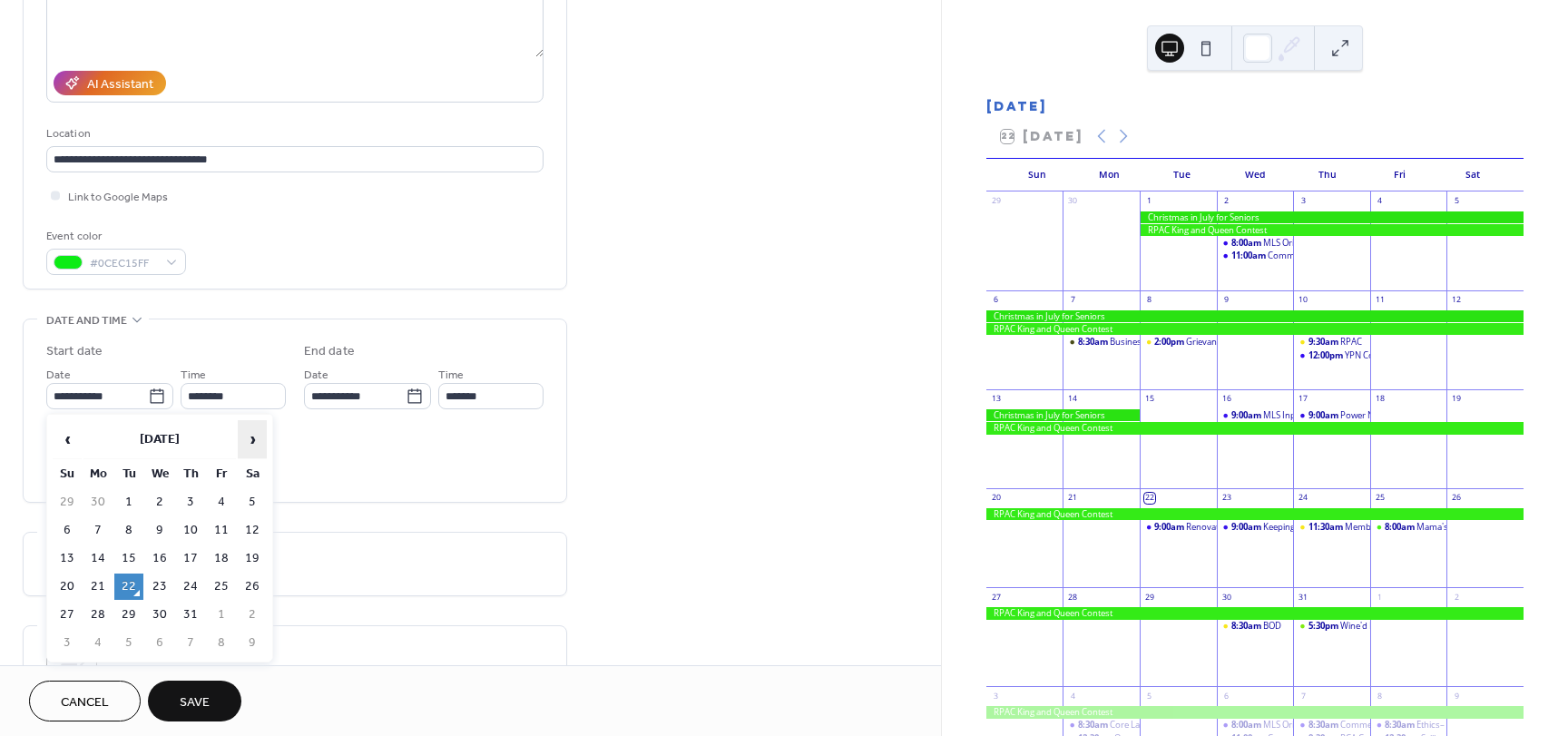 click on "›" at bounding box center [252, 439] 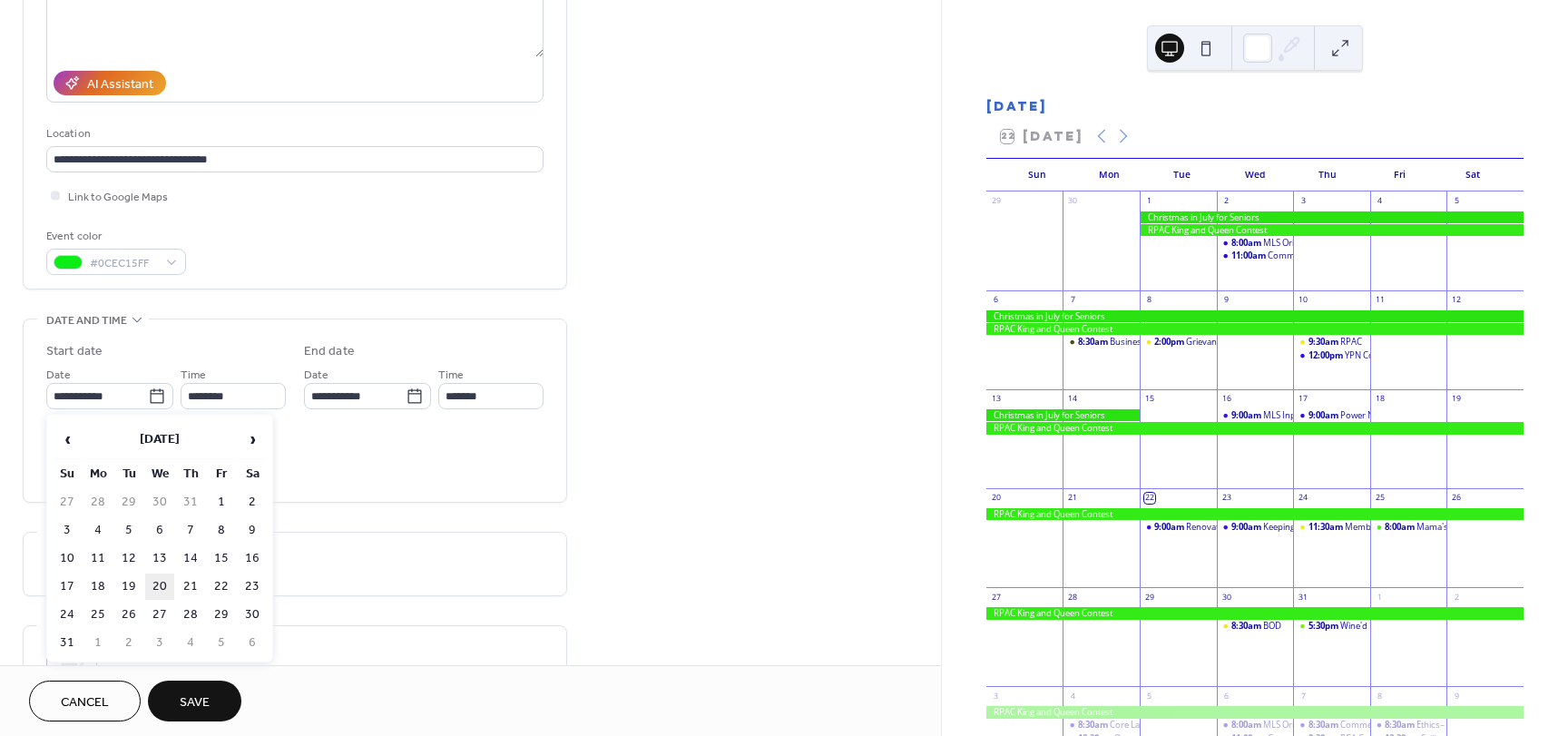 click on "20" at bounding box center (160, 586) 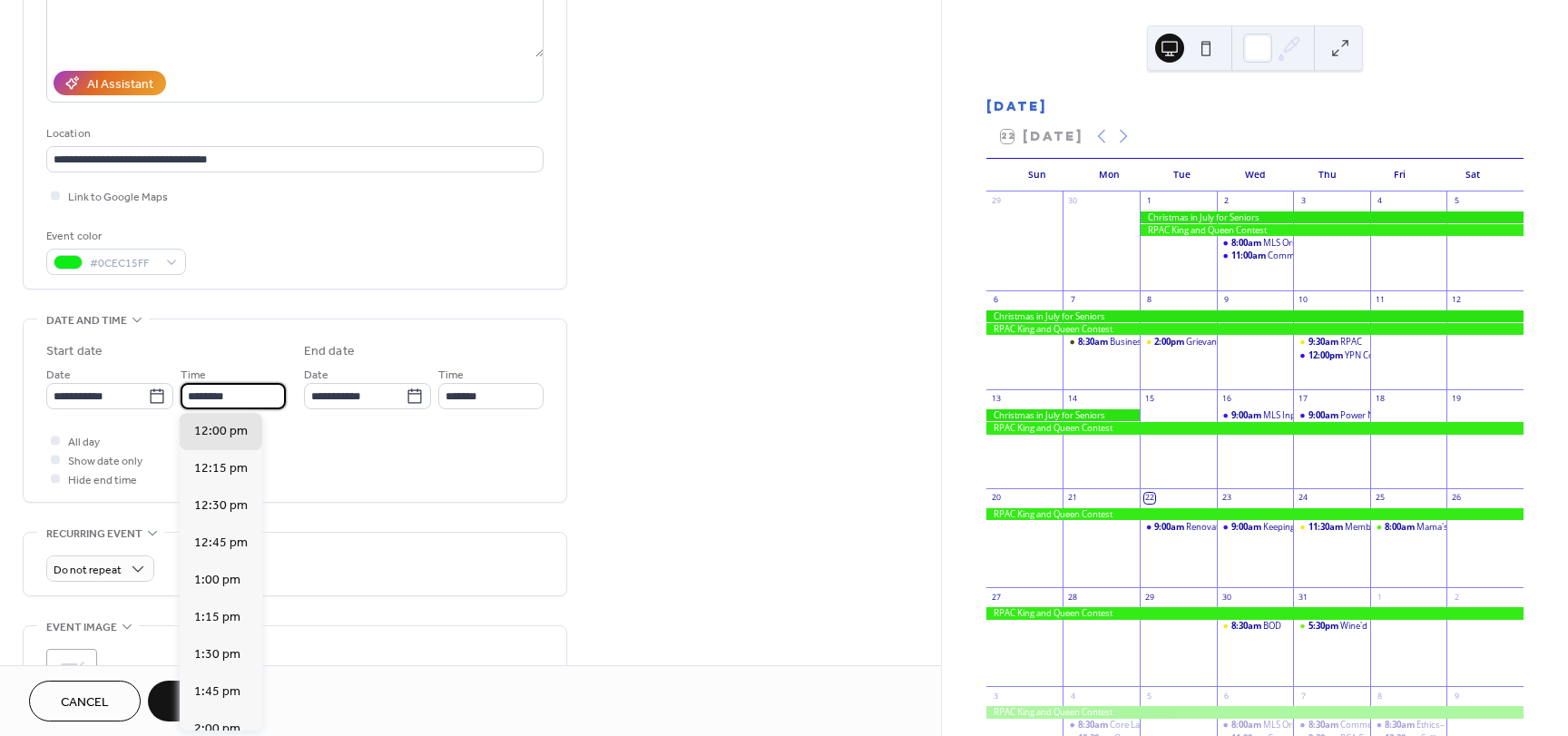 click on "********" at bounding box center [233, 396] 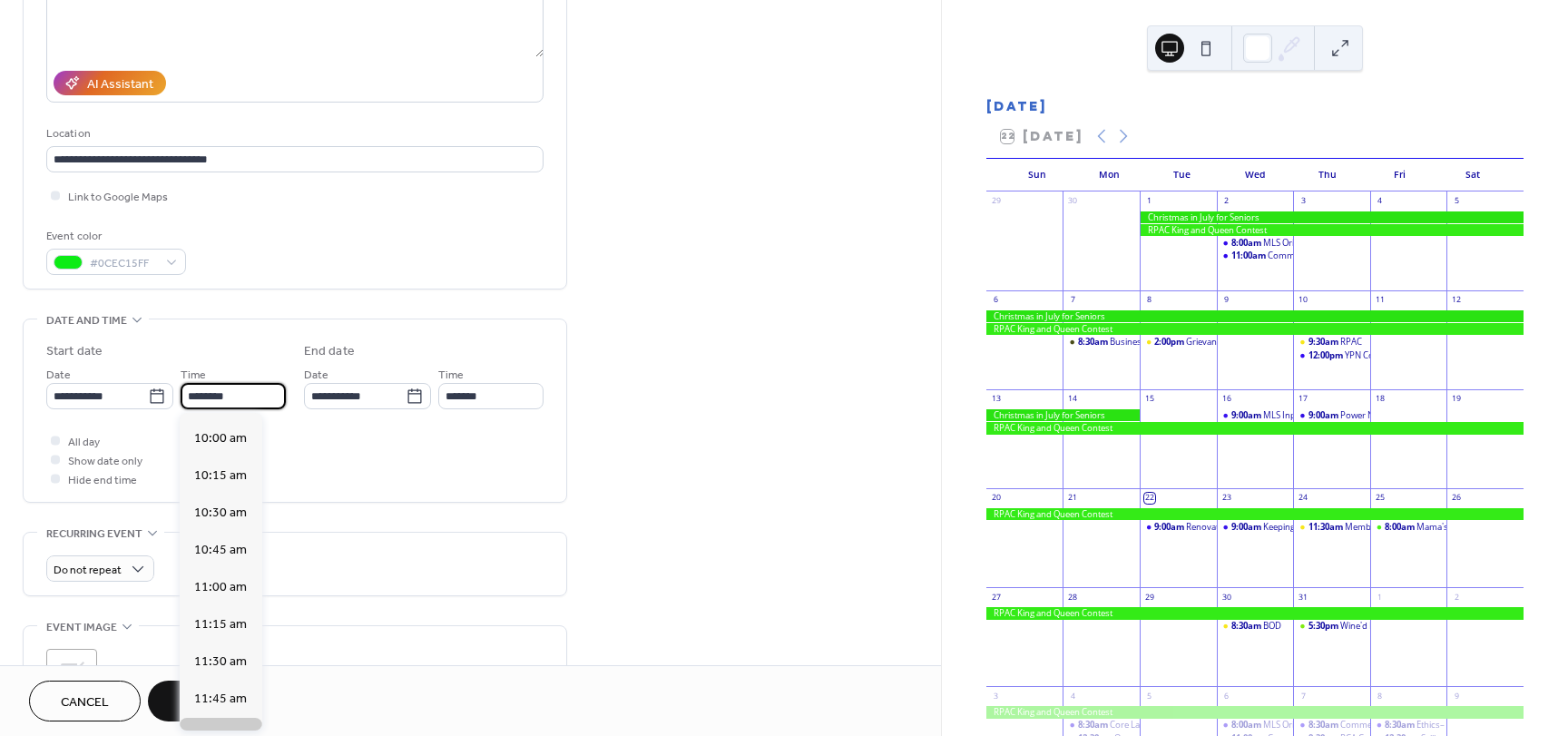 scroll, scrollTop: 1332, scrollLeft: 0, axis: vertical 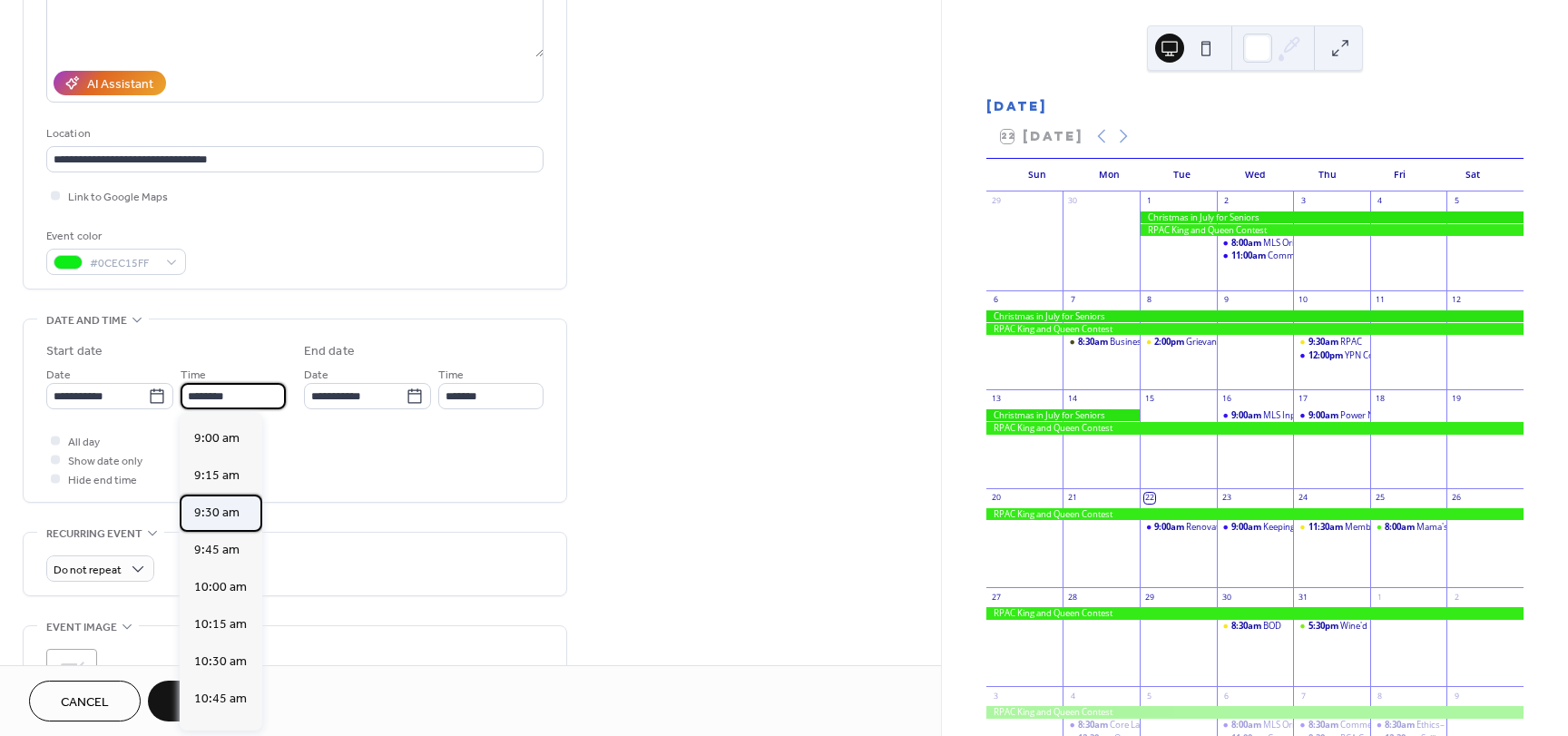 click on "9:30 am" at bounding box center [217, 513] 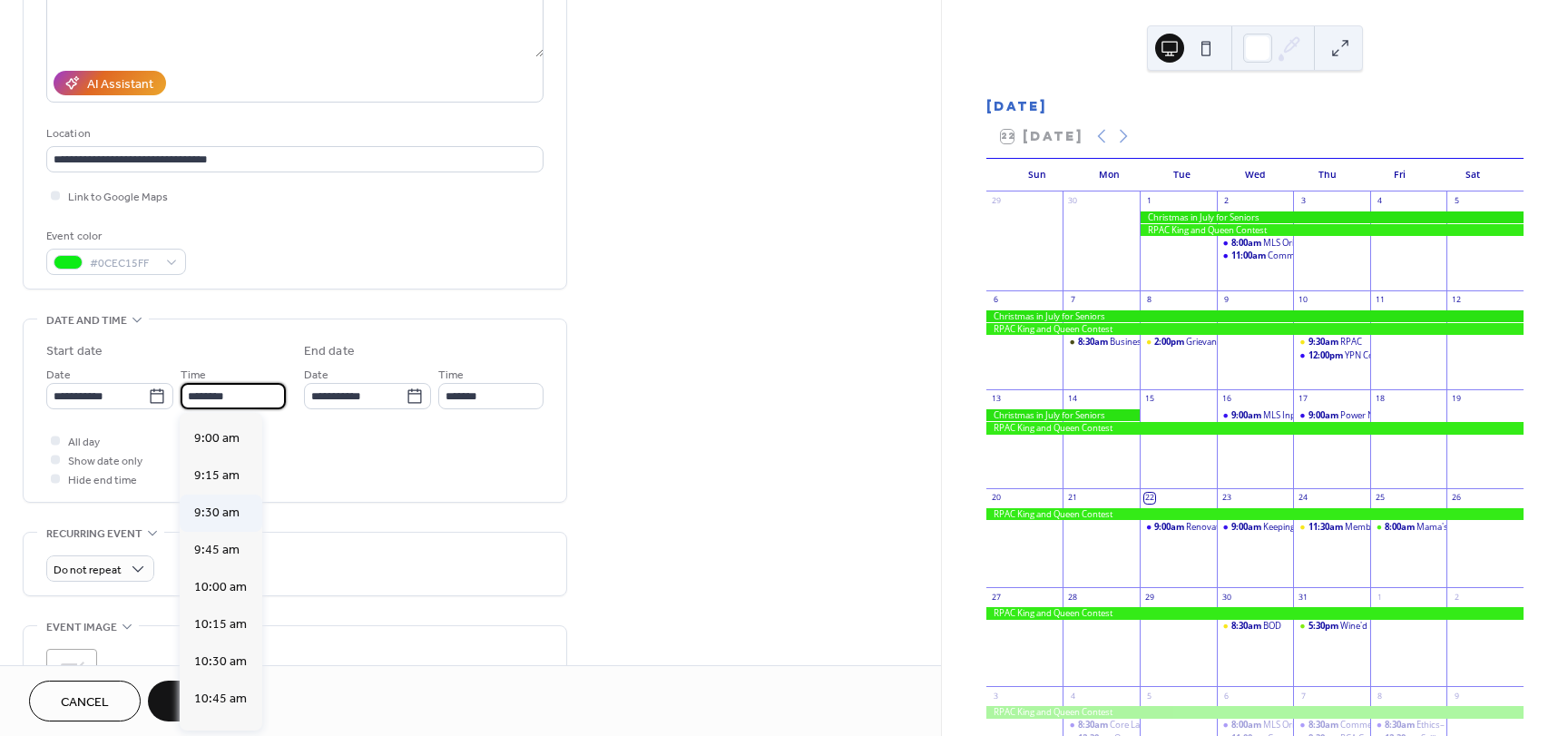 type on "*******" 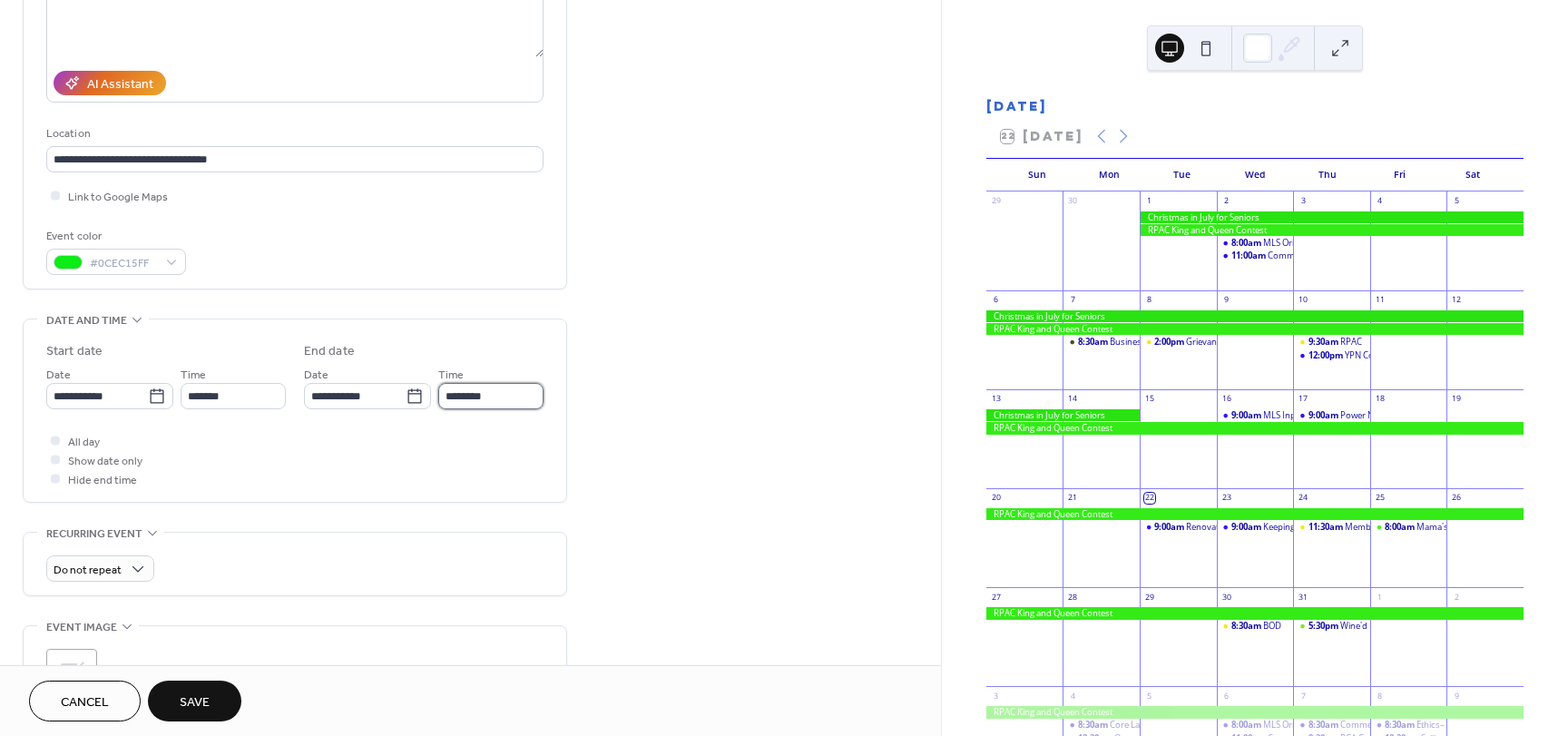click on "********" at bounding box center (491, 396) 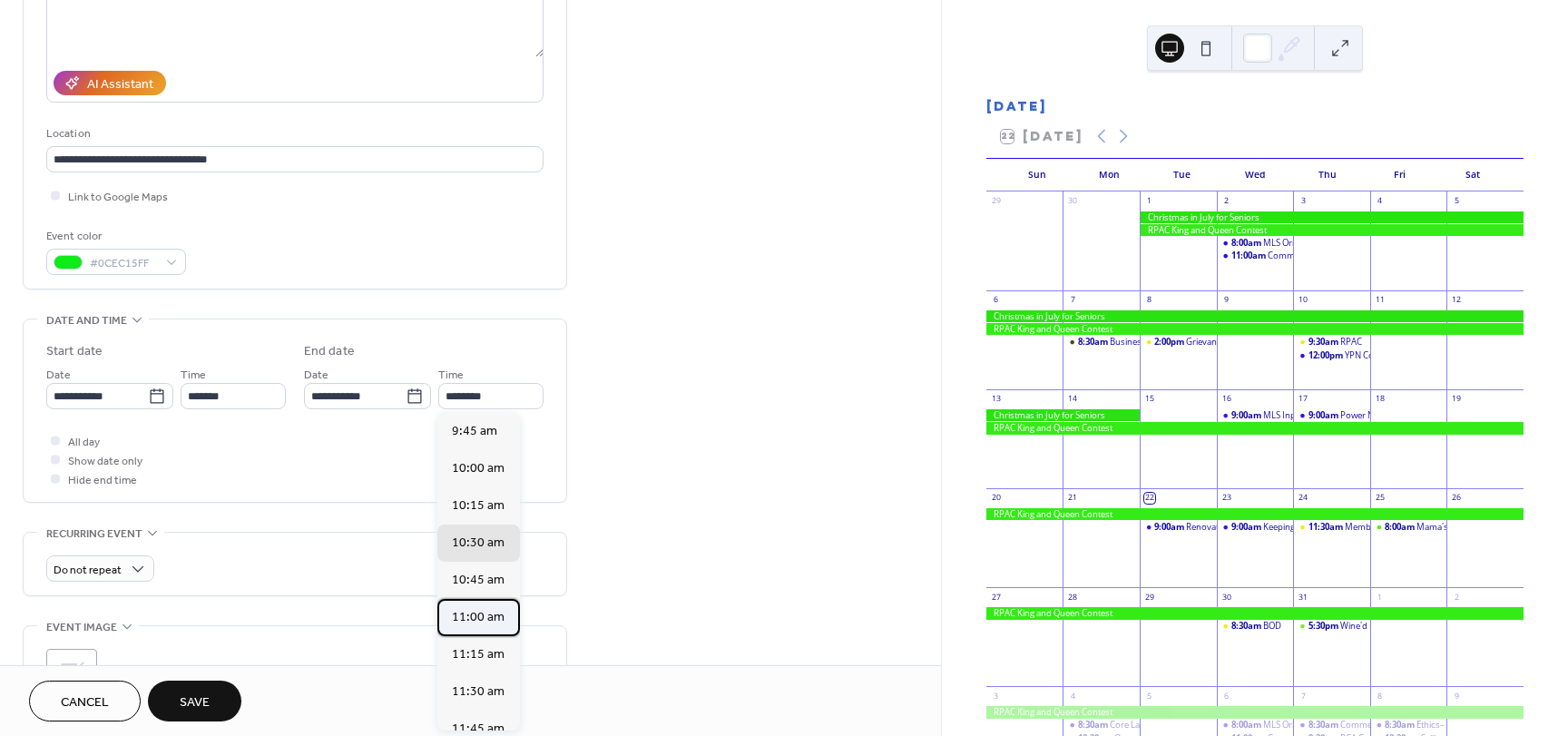 click on "11:00 am" at bounding box center [478, 617] 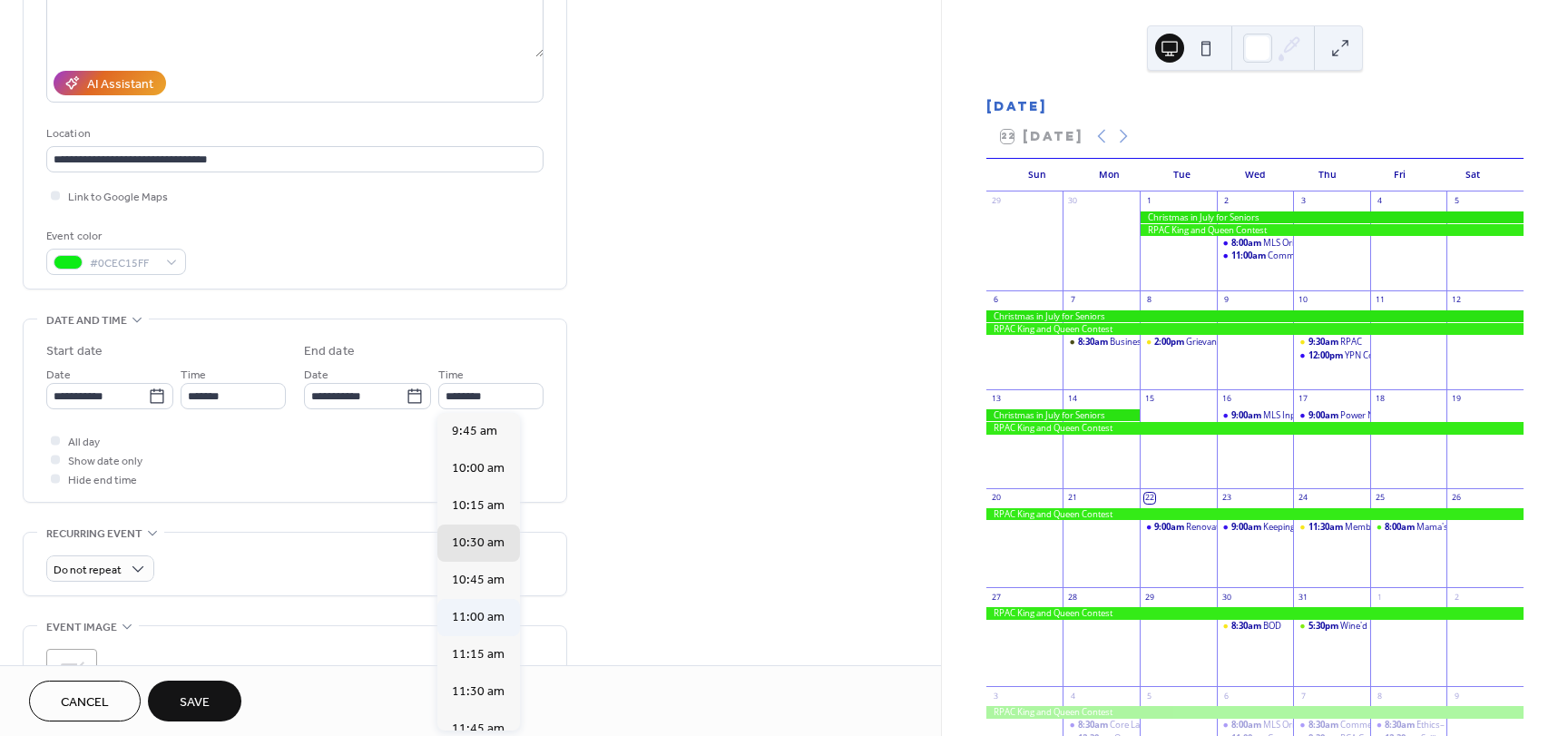type on "********" 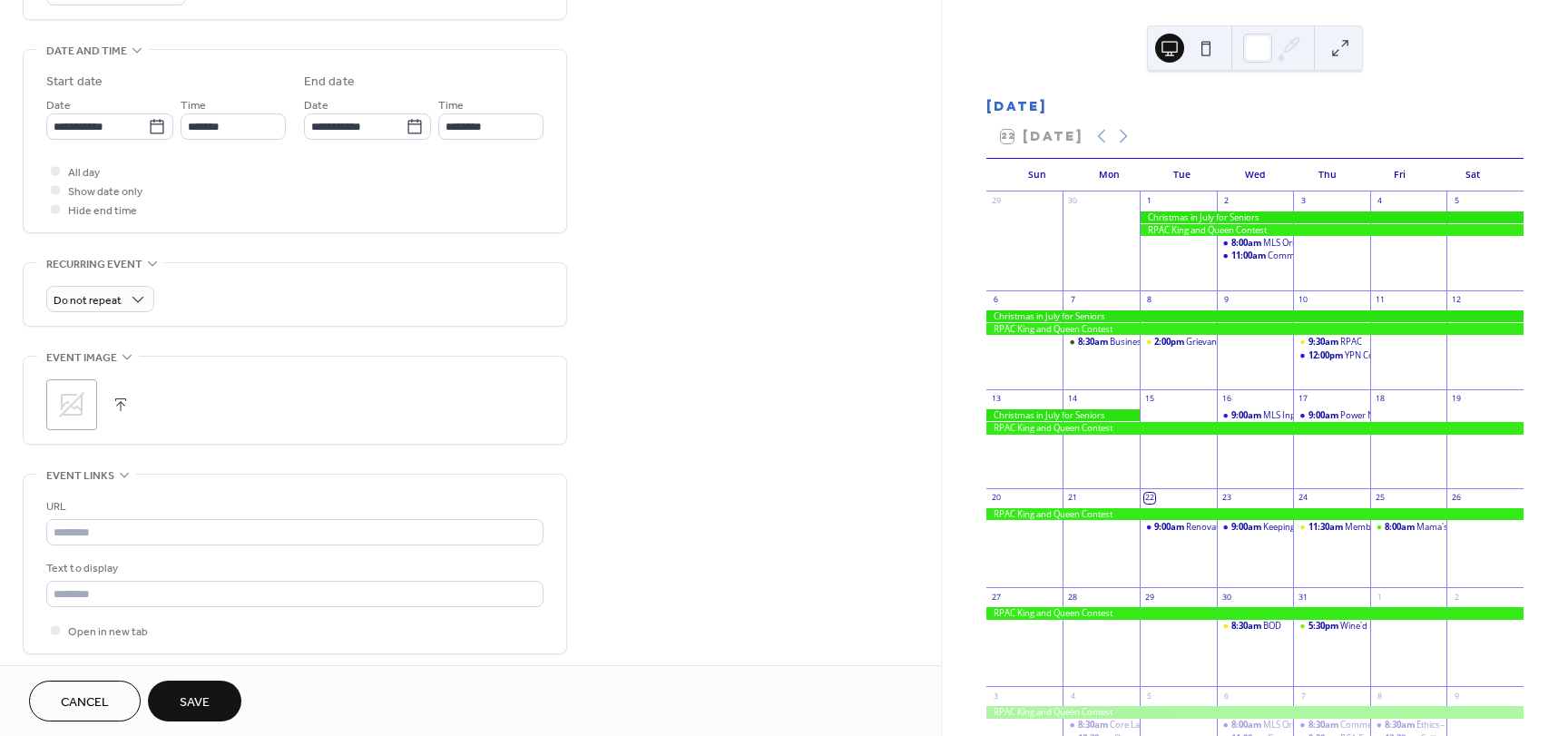 scroll, scrollTop: 545, scrollLeft: 0, axis: vertical 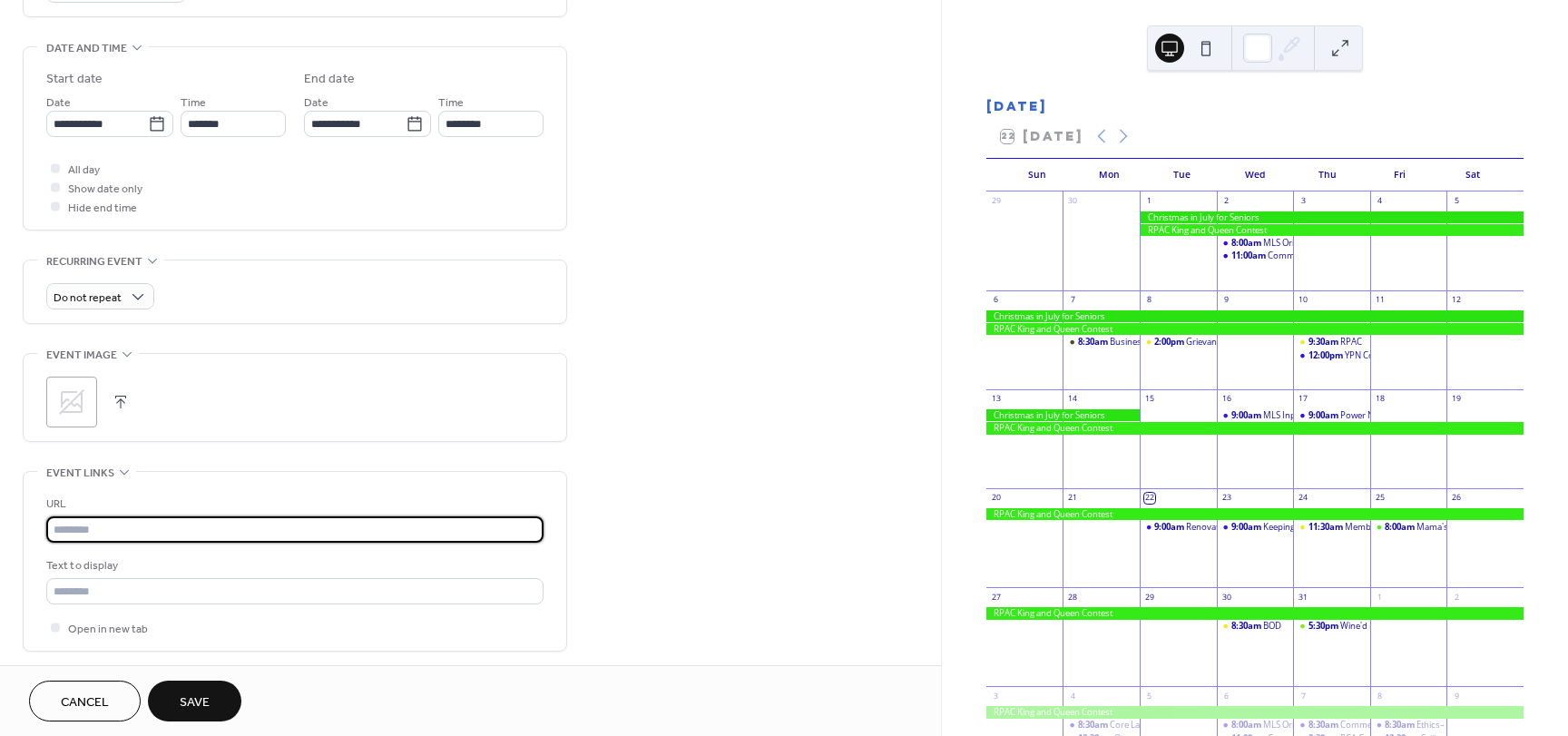 paste on "**********" 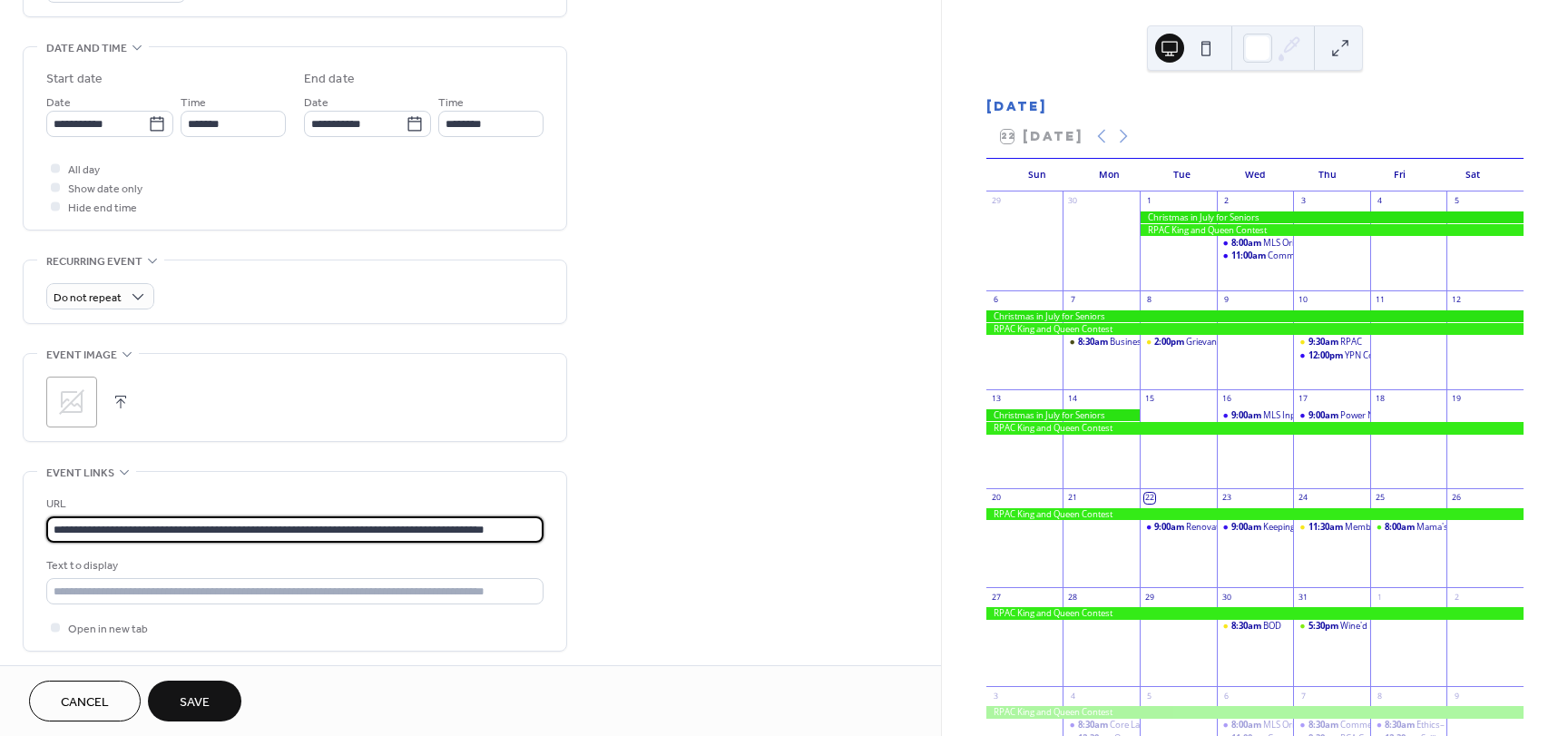 scroll, scrollTop: 0, scrollLeft: 69, axis: horizontal 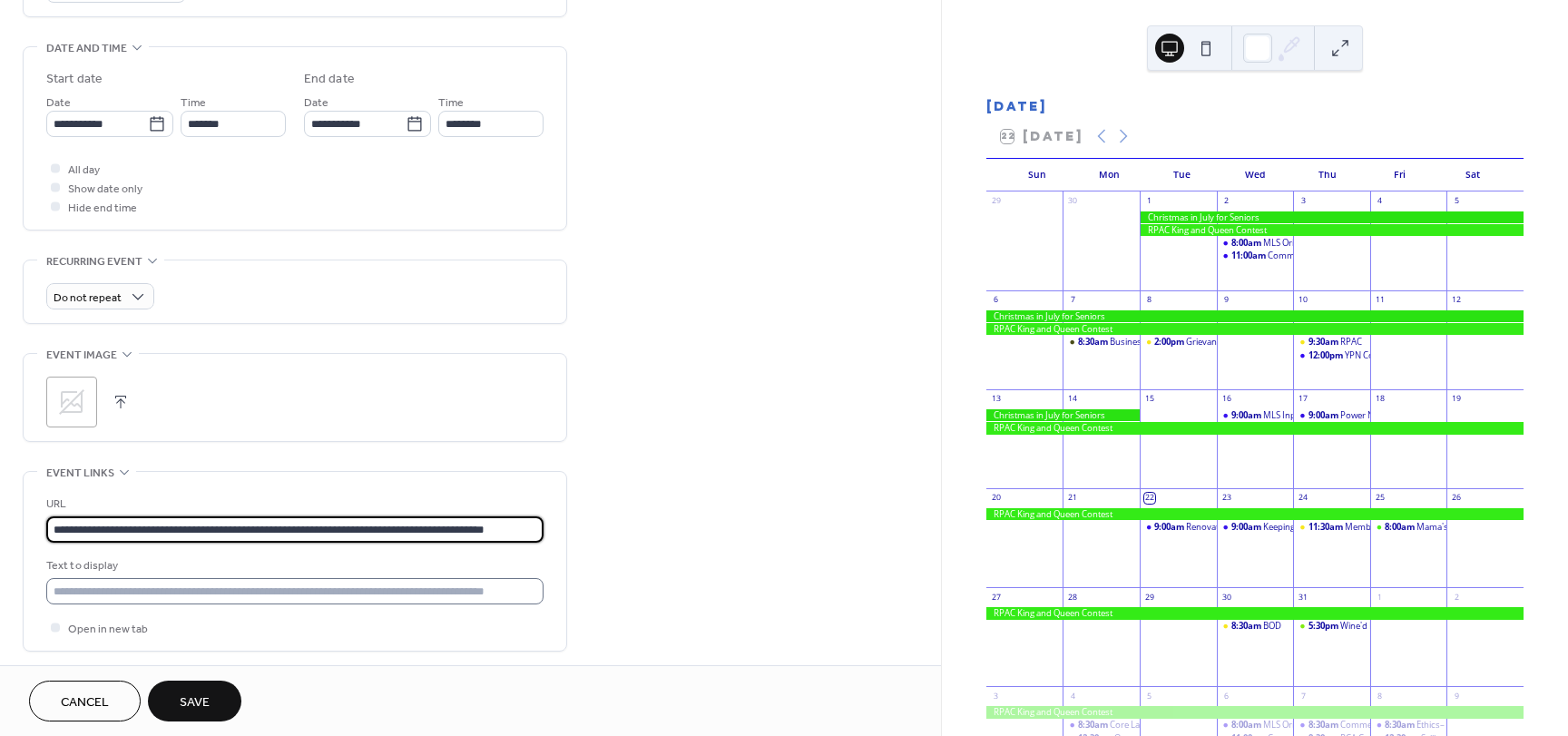 type on "**********" 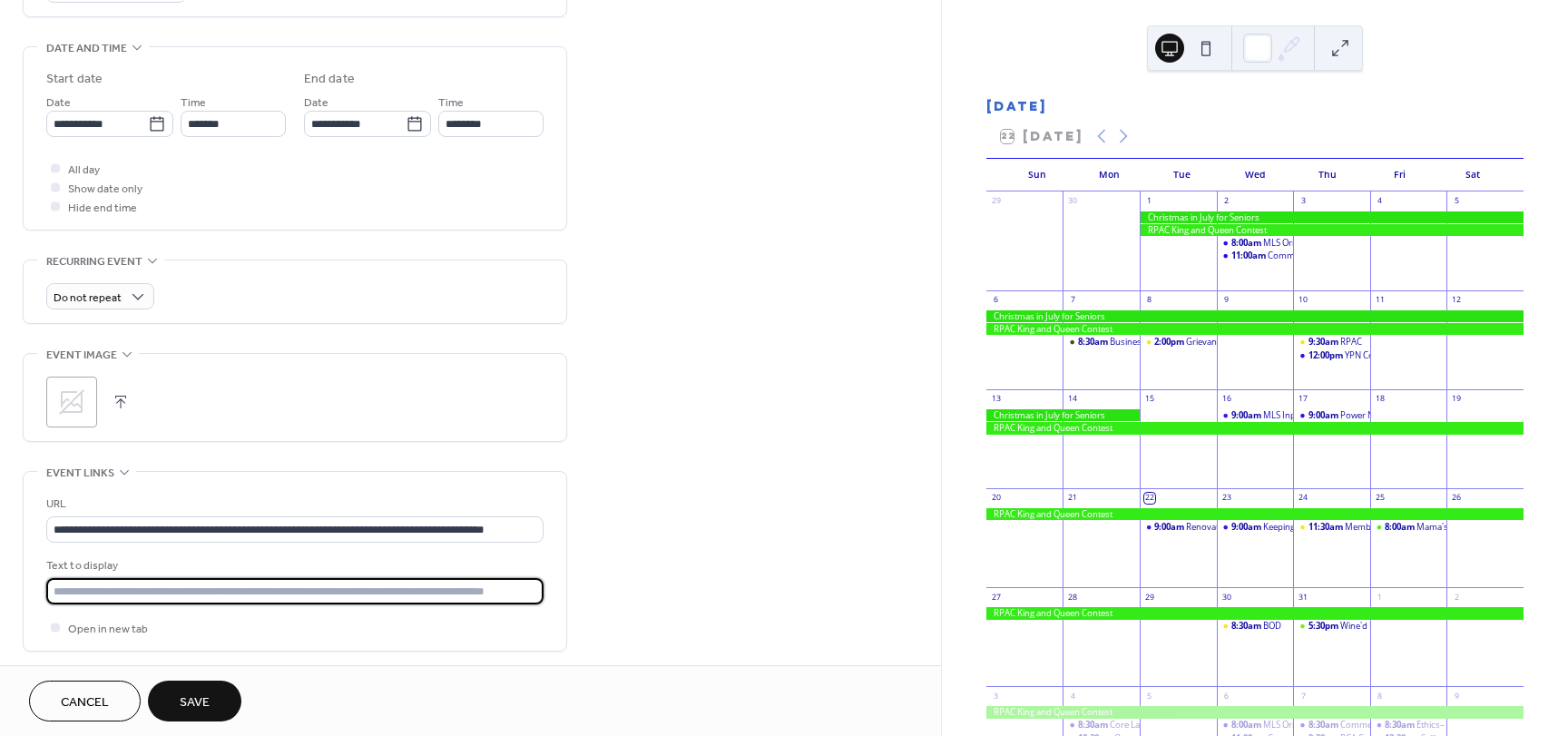 scroll, scrollTop: 0, scrollLeft: 0, axis: both 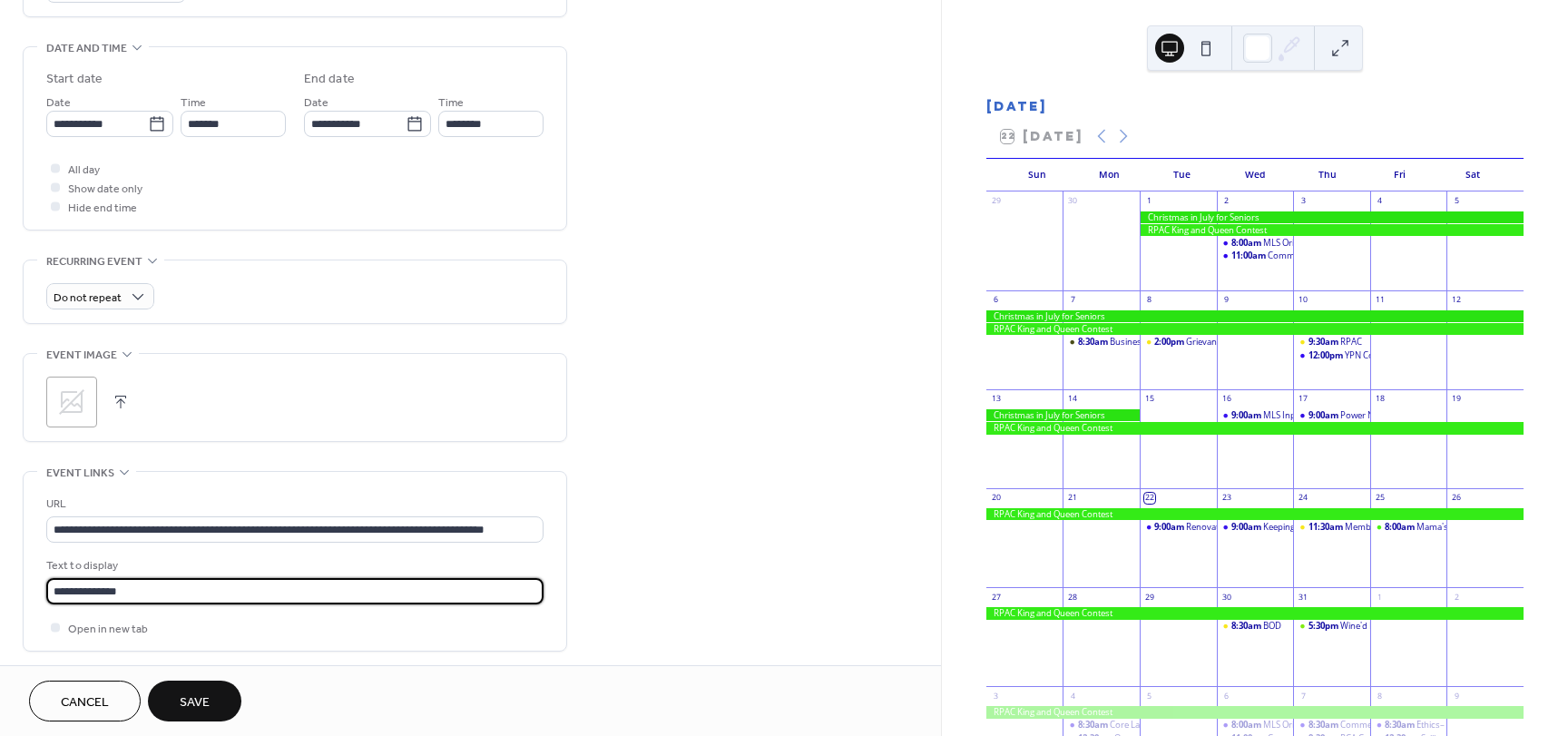 type on "**********" 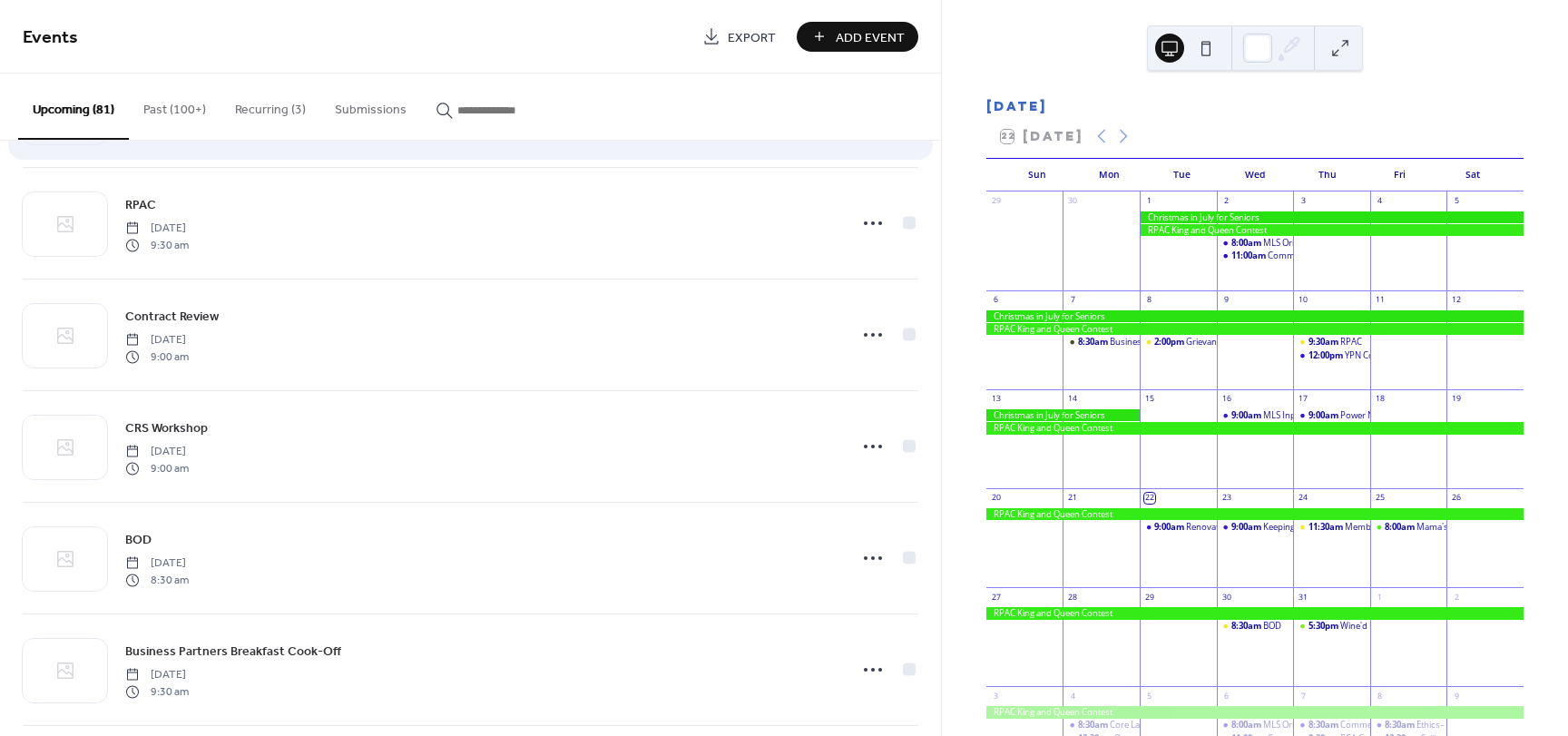 scroll, scrollTop: 2178, scrollLeft: 0, axis: vertical 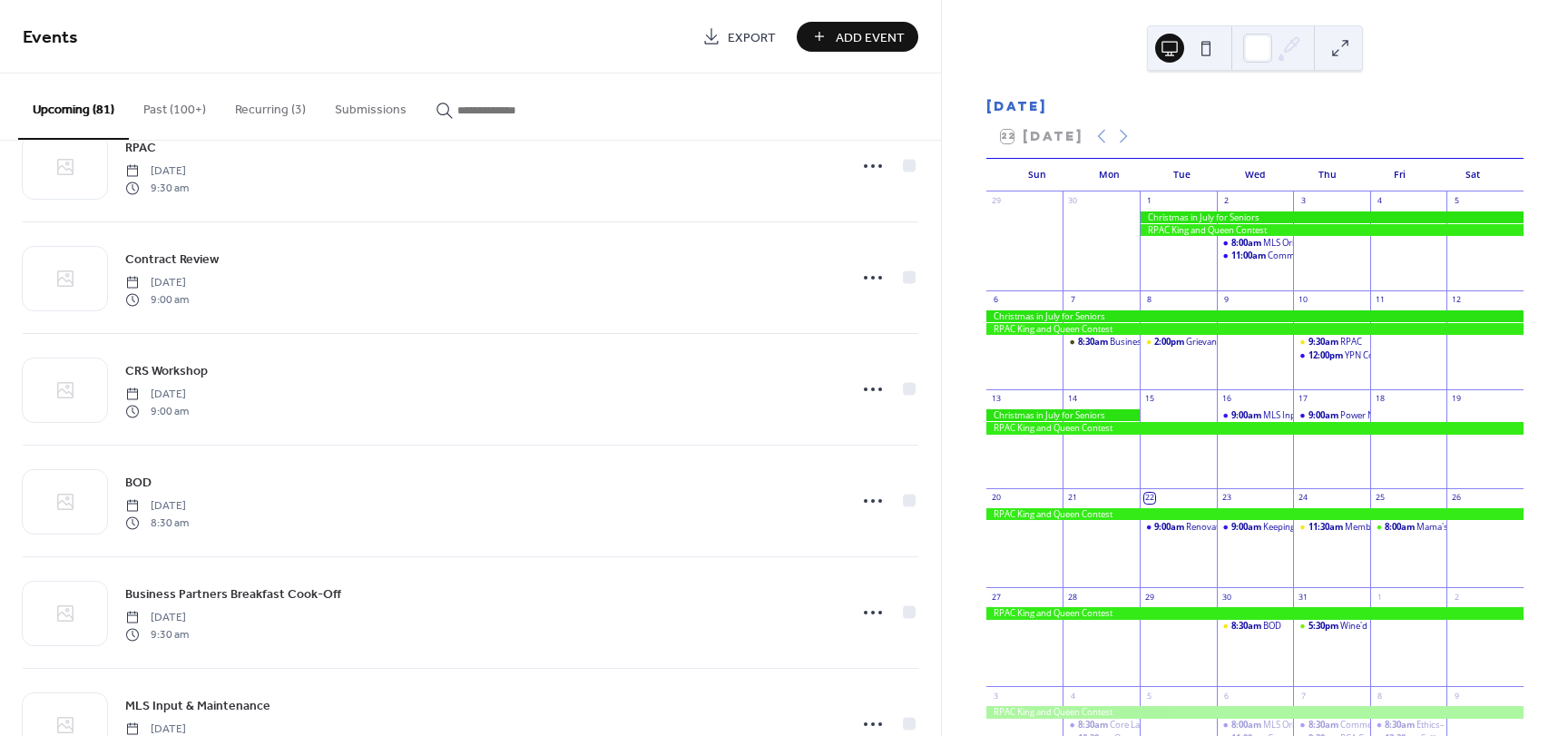 click 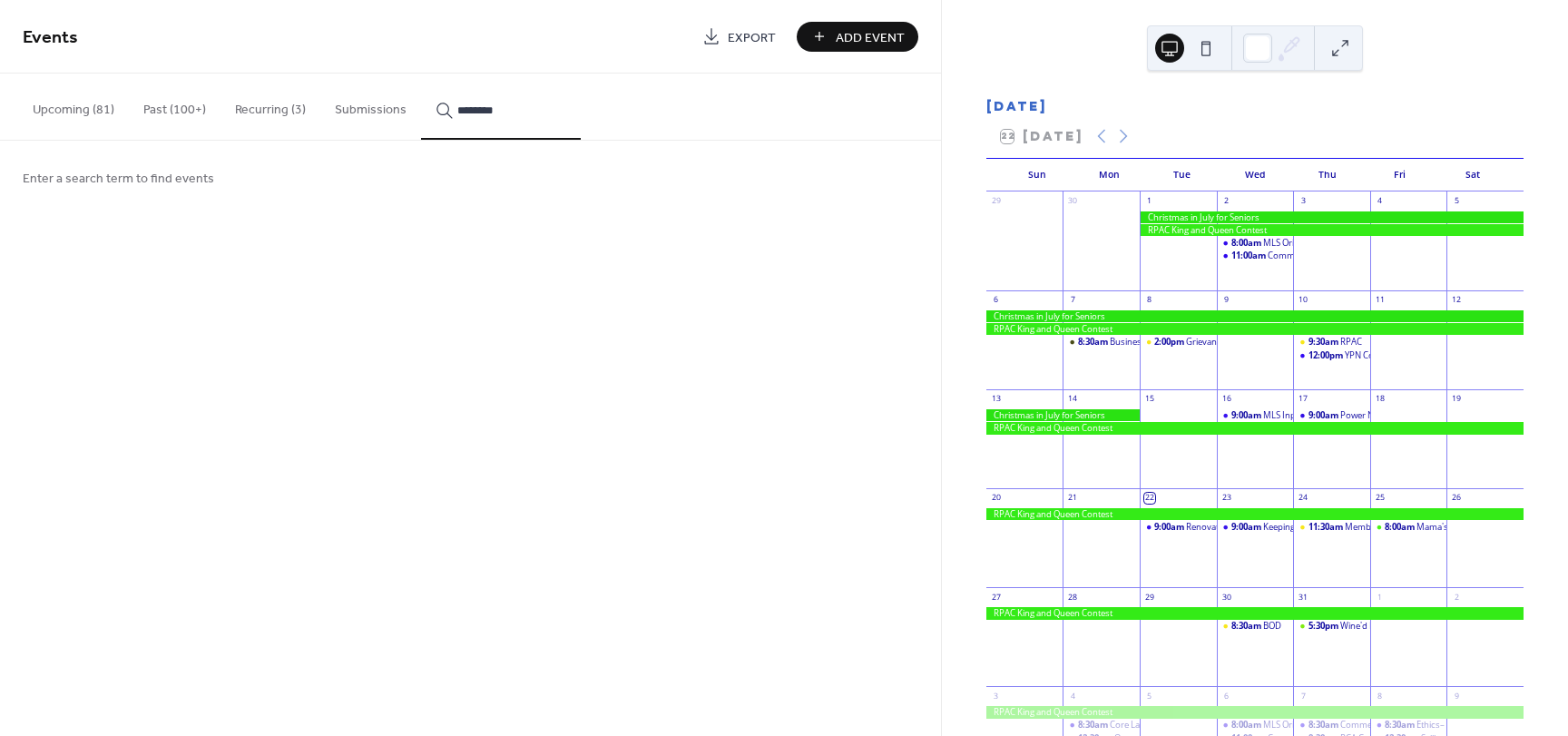 click on "*******" at bounding box center [501, 106] 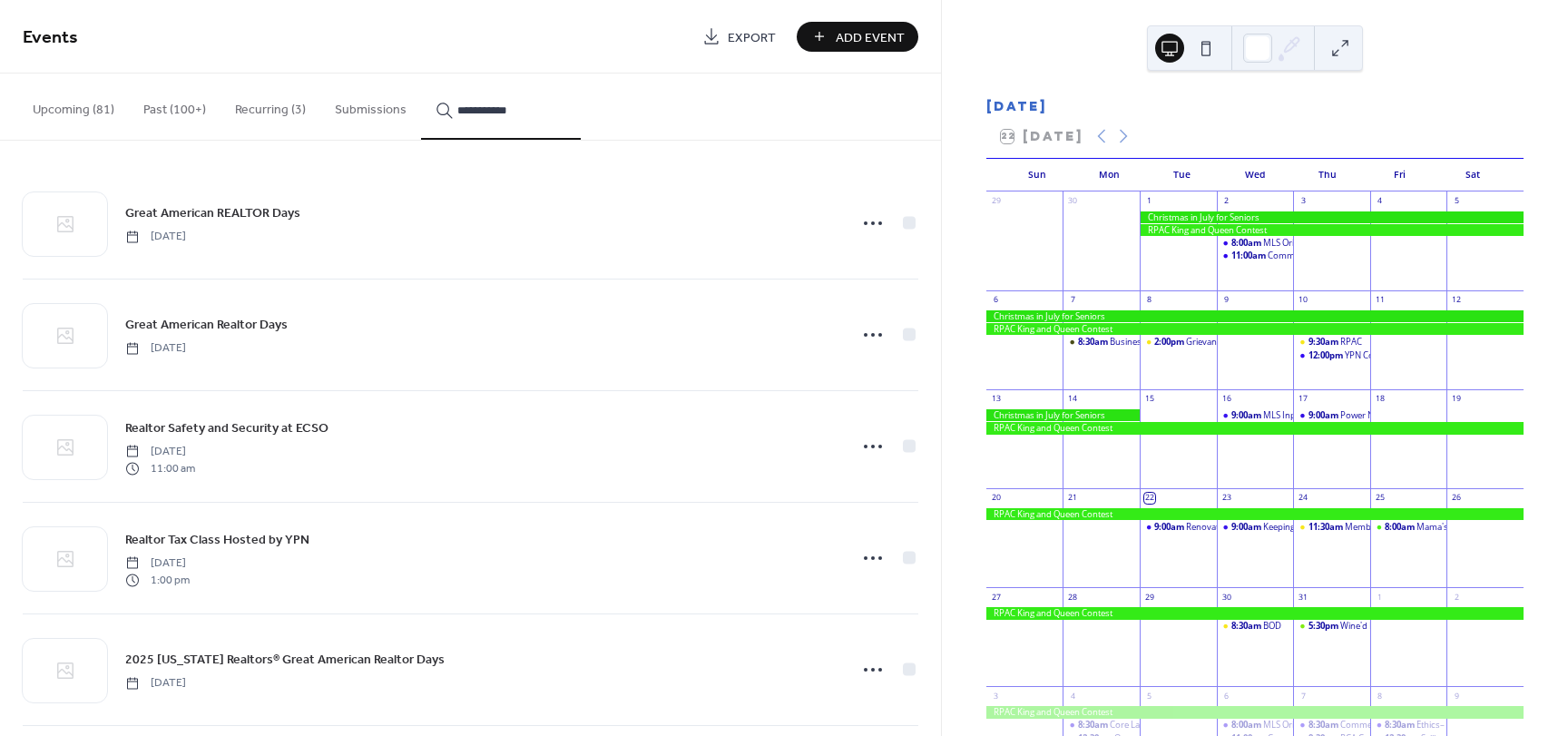 type on "**********" 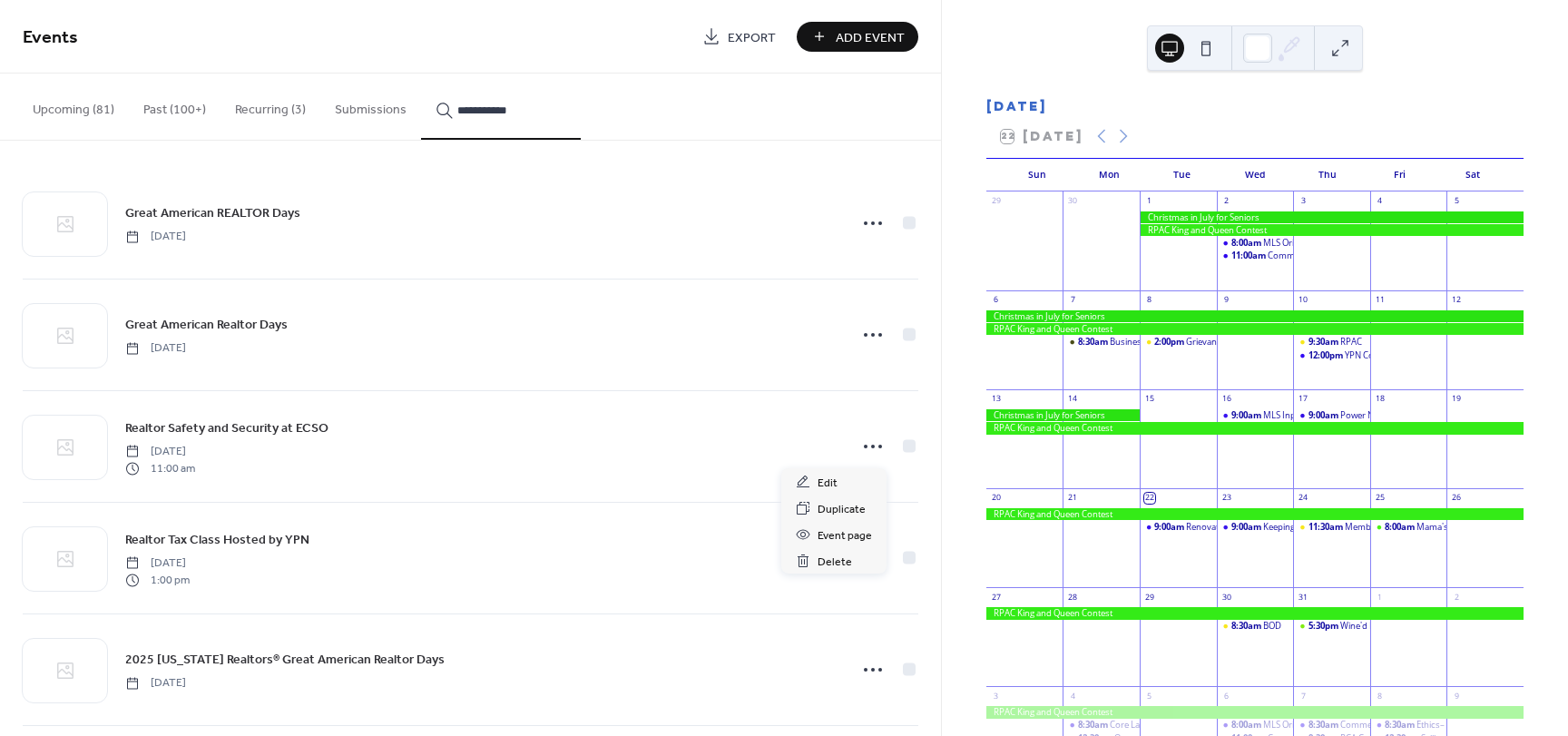 click 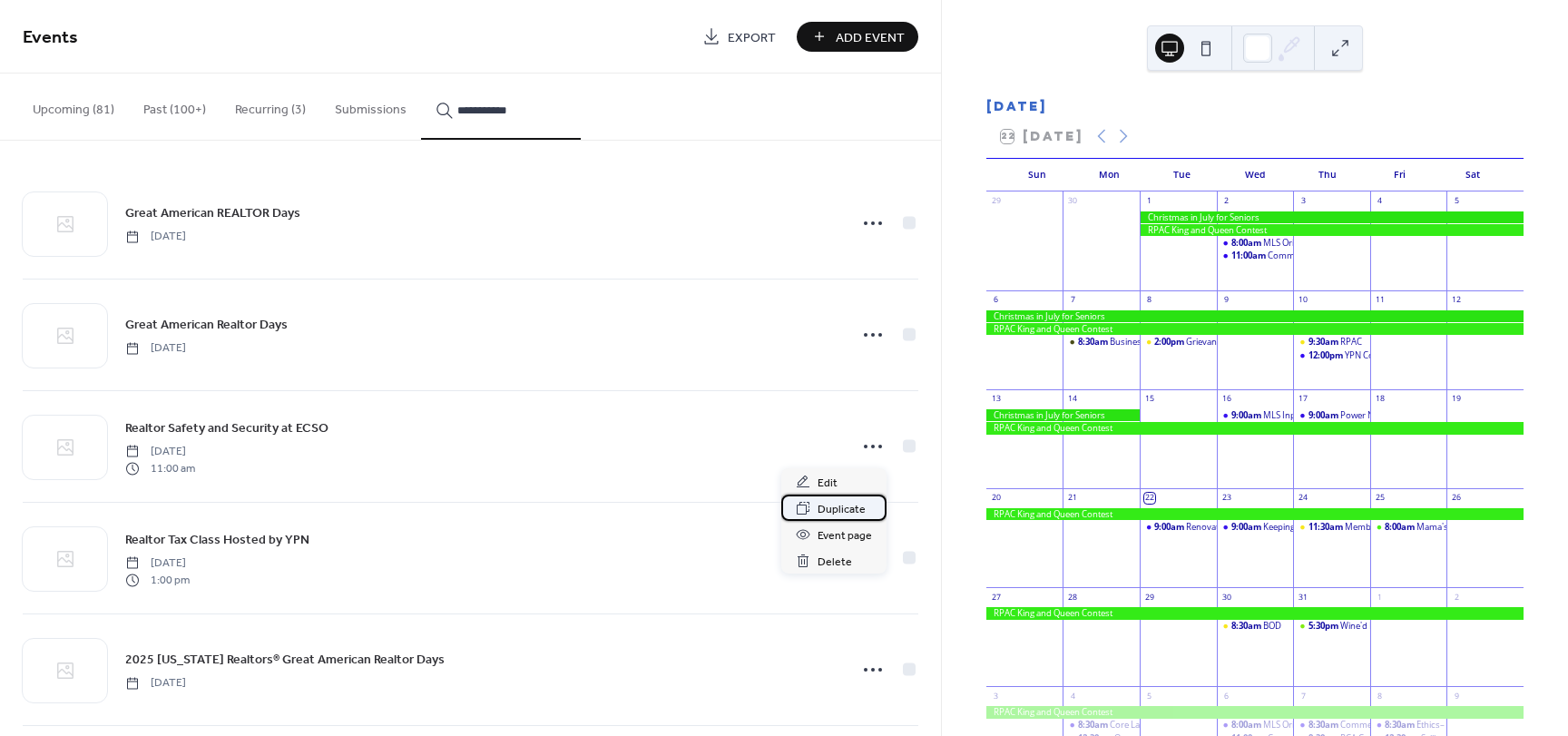 click on "Duplicate" at bounding box center (841, 509) 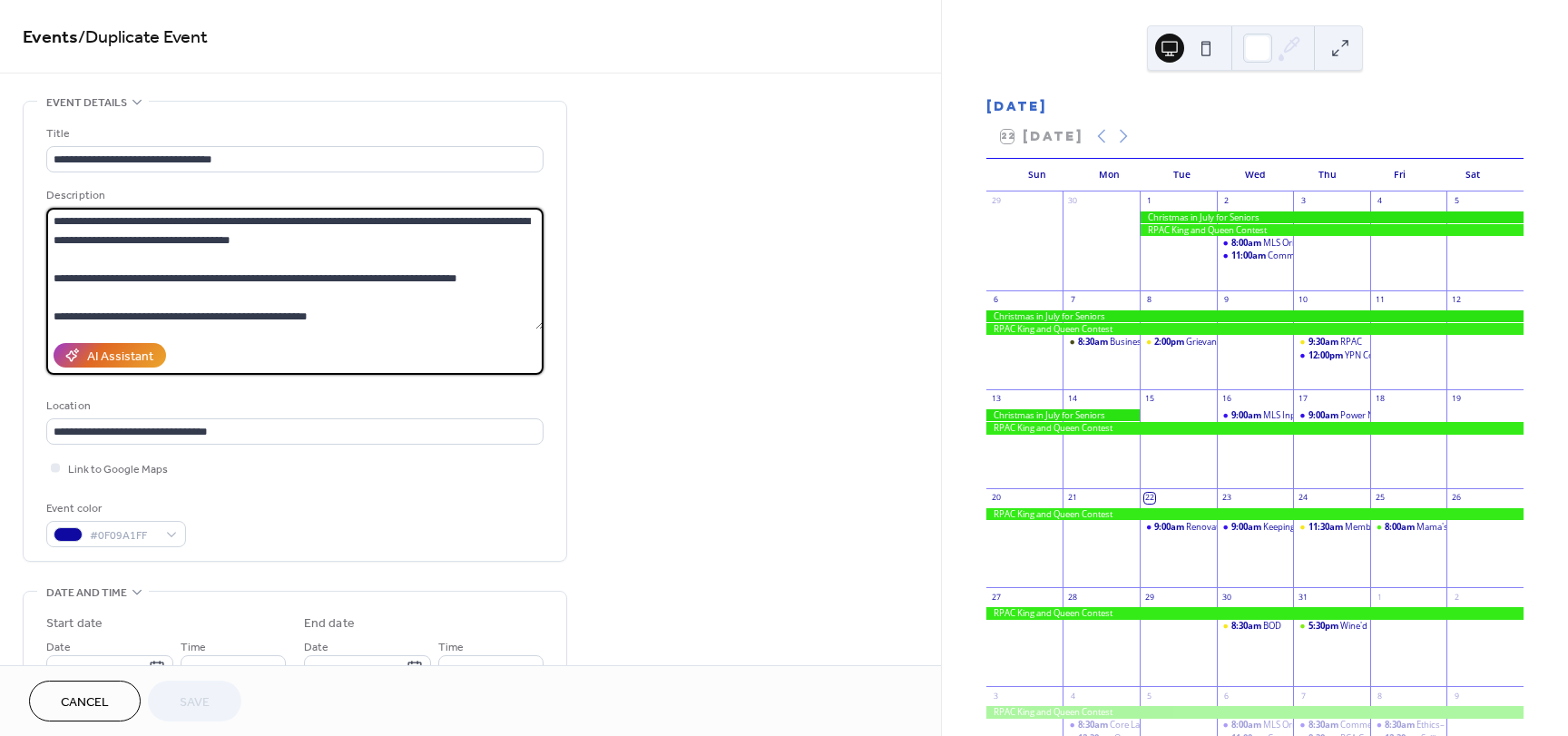 drag, startPoint x: 294, startPoint y: 239, endPoint x: 162, endPoint y: 237, distance: 132.0152 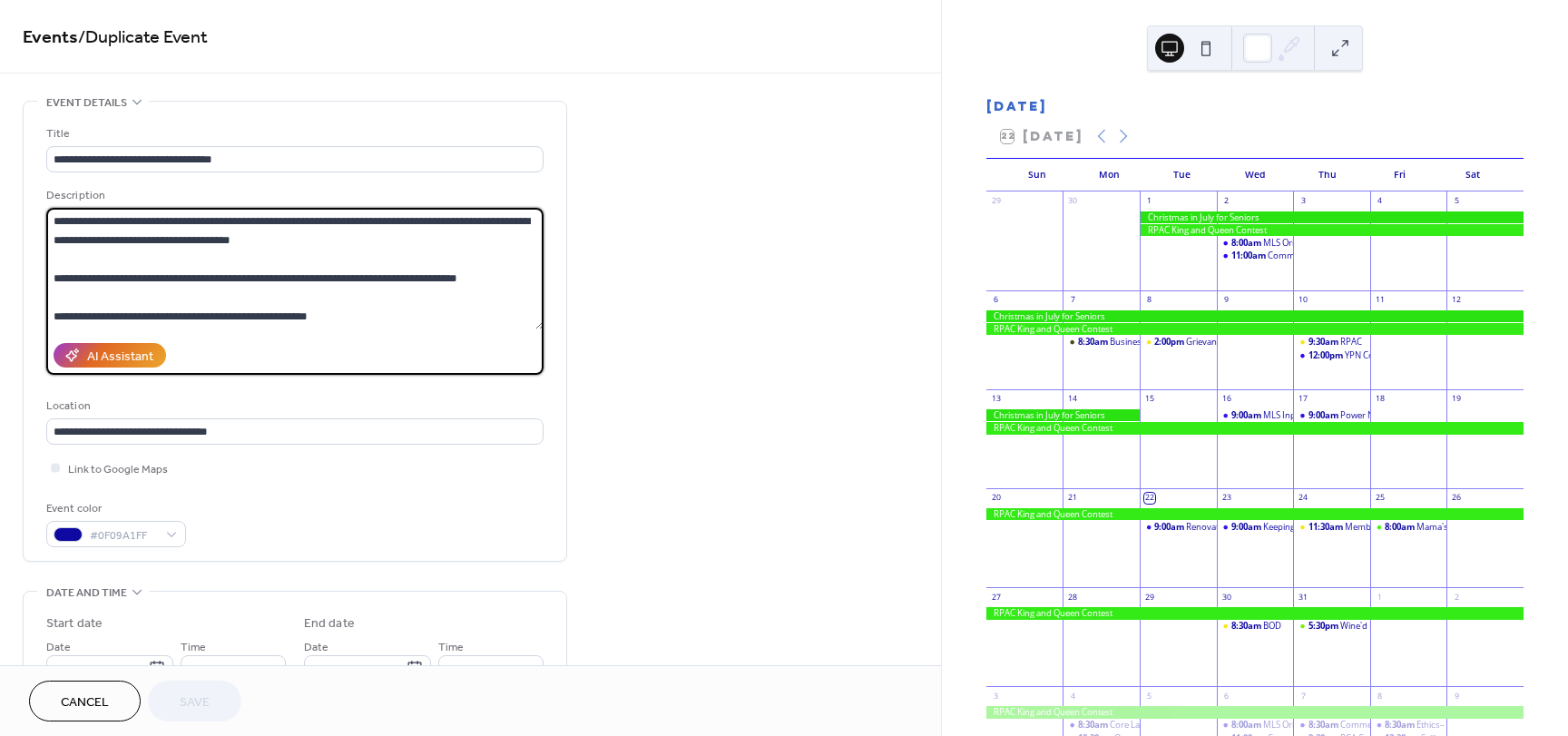 click on "**********" at bounding box center [295, 269] 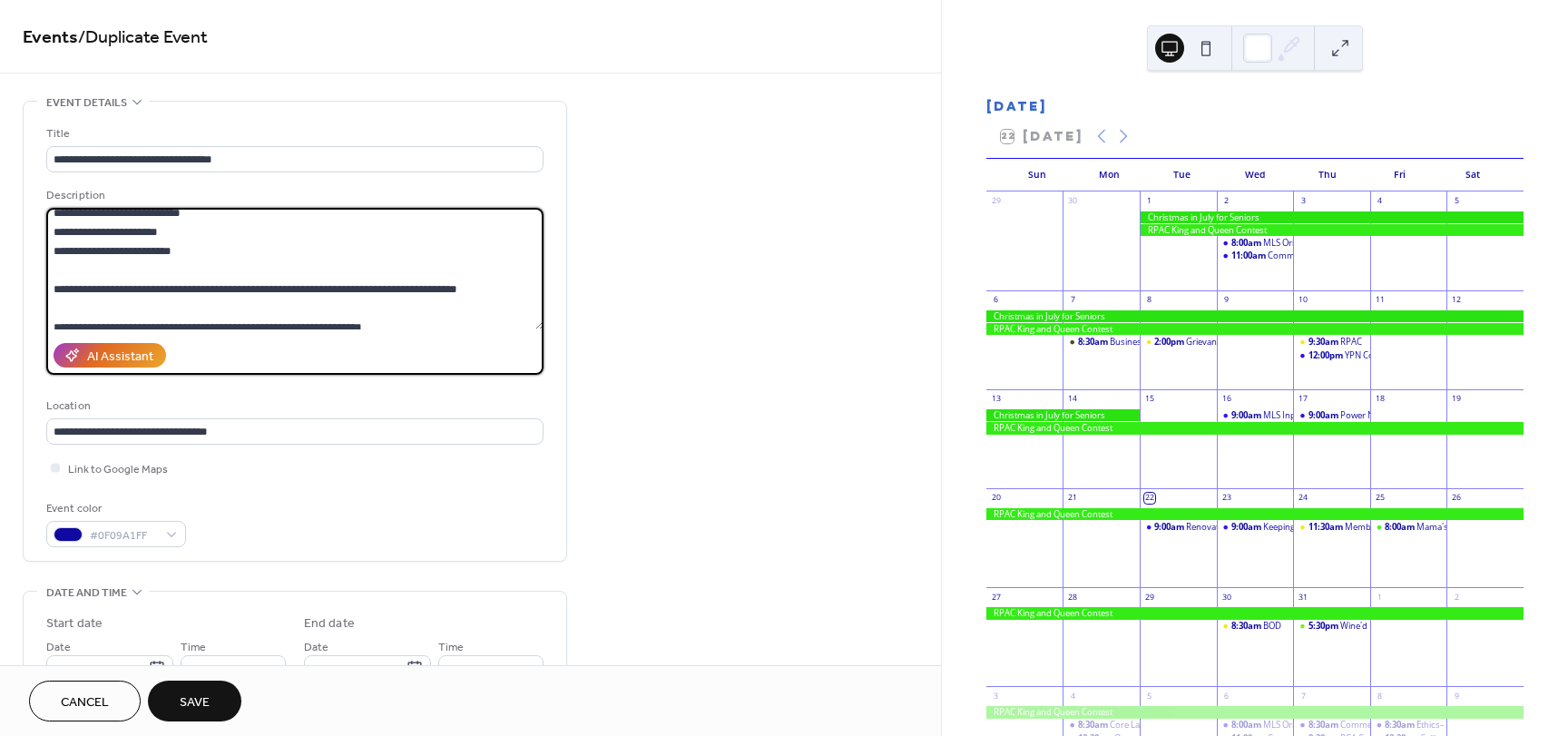 scroll, scrollTop: 210, scrollLeft: 0, axis: vertical 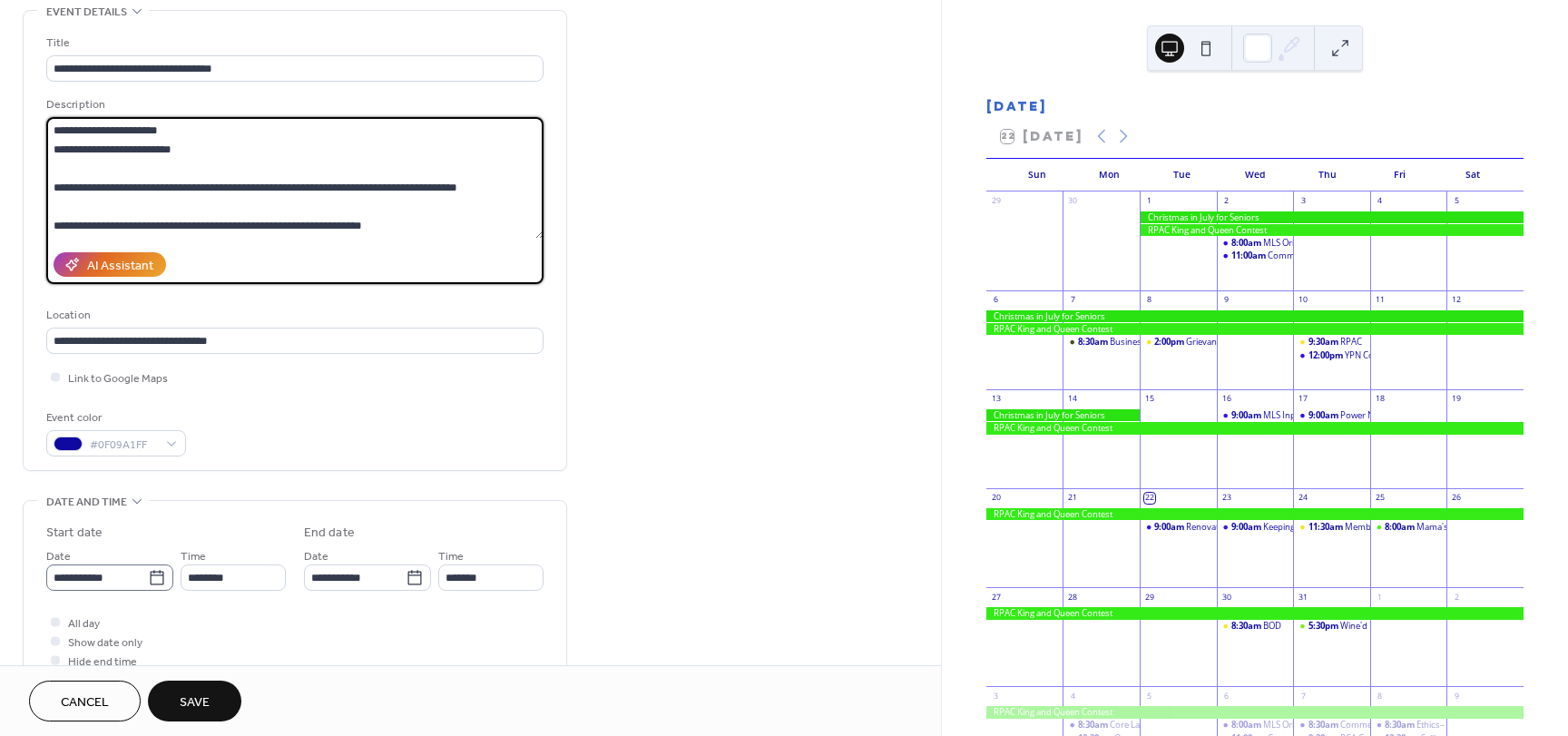 type on "**********" 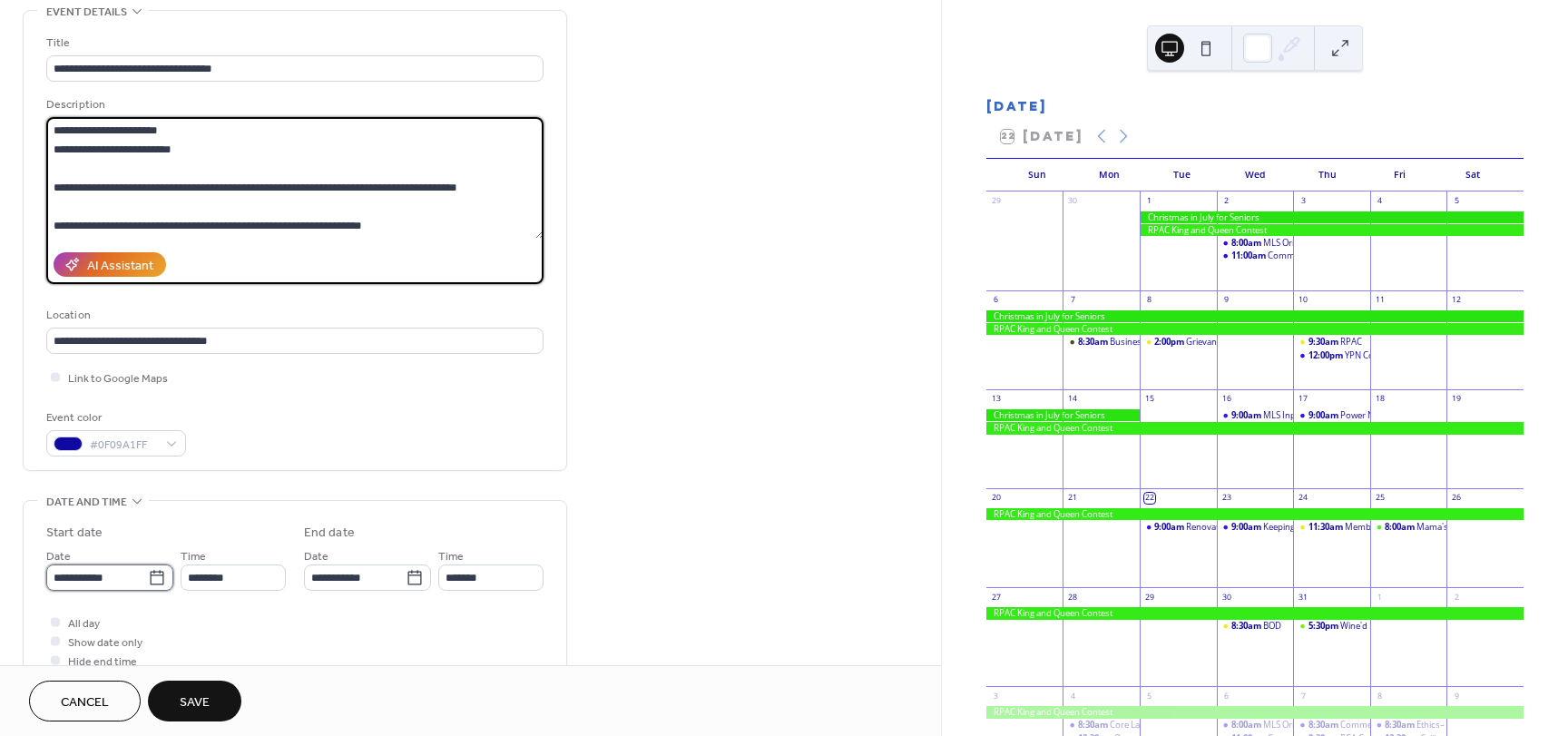 click on "**********" at bounding box center [97, 577] 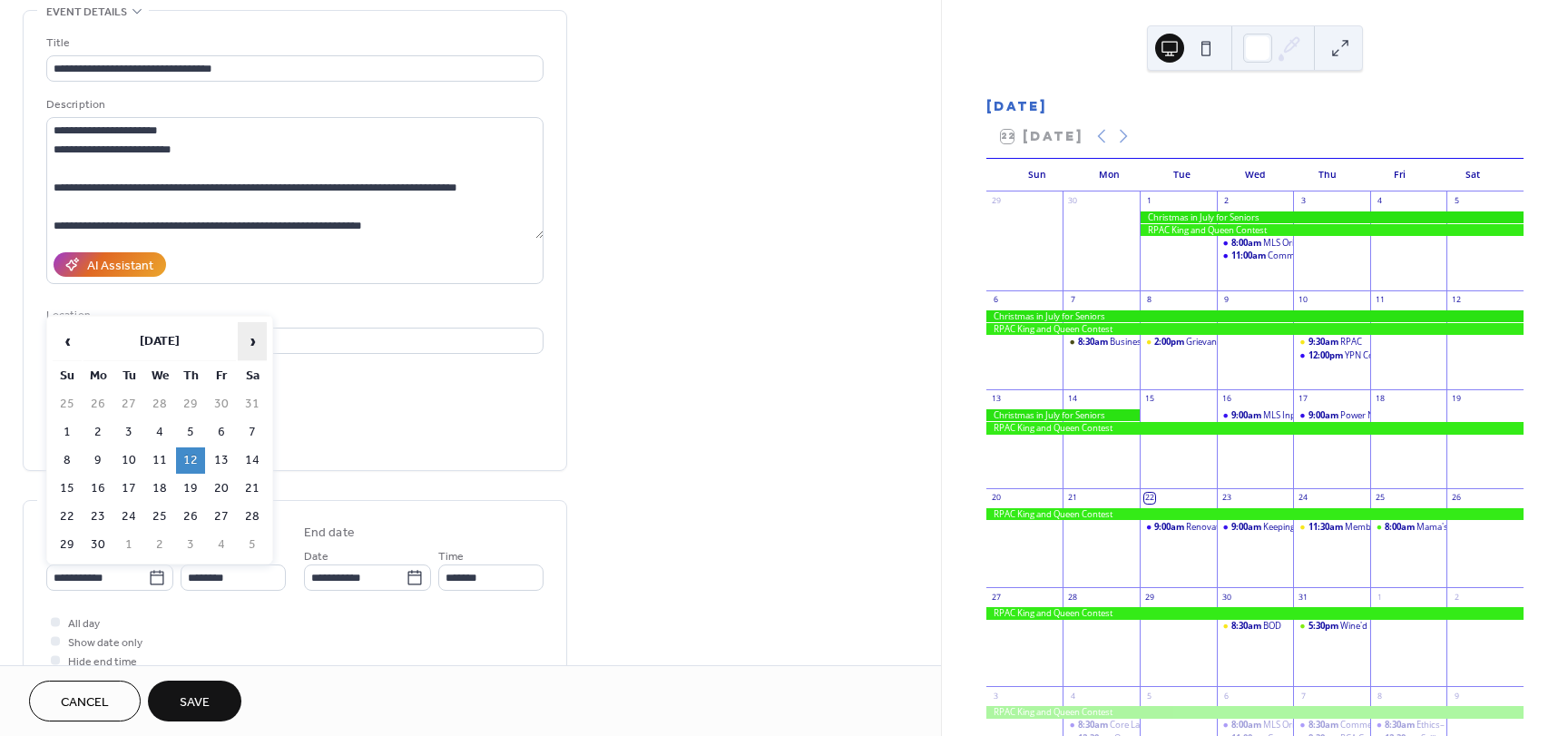 click on "›" at bounding box center [252, 341] 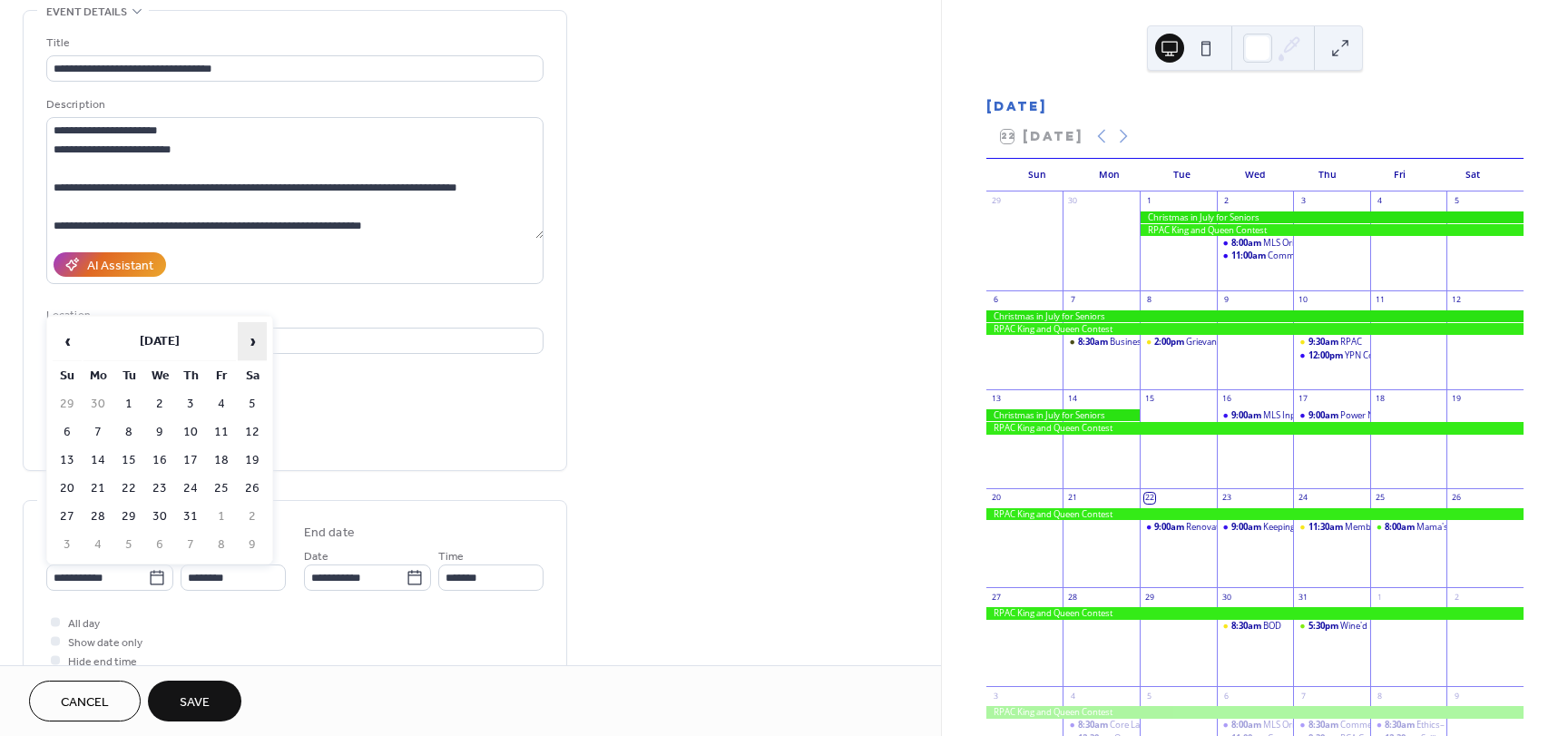 click on "›" at bounding box center (252, 341) 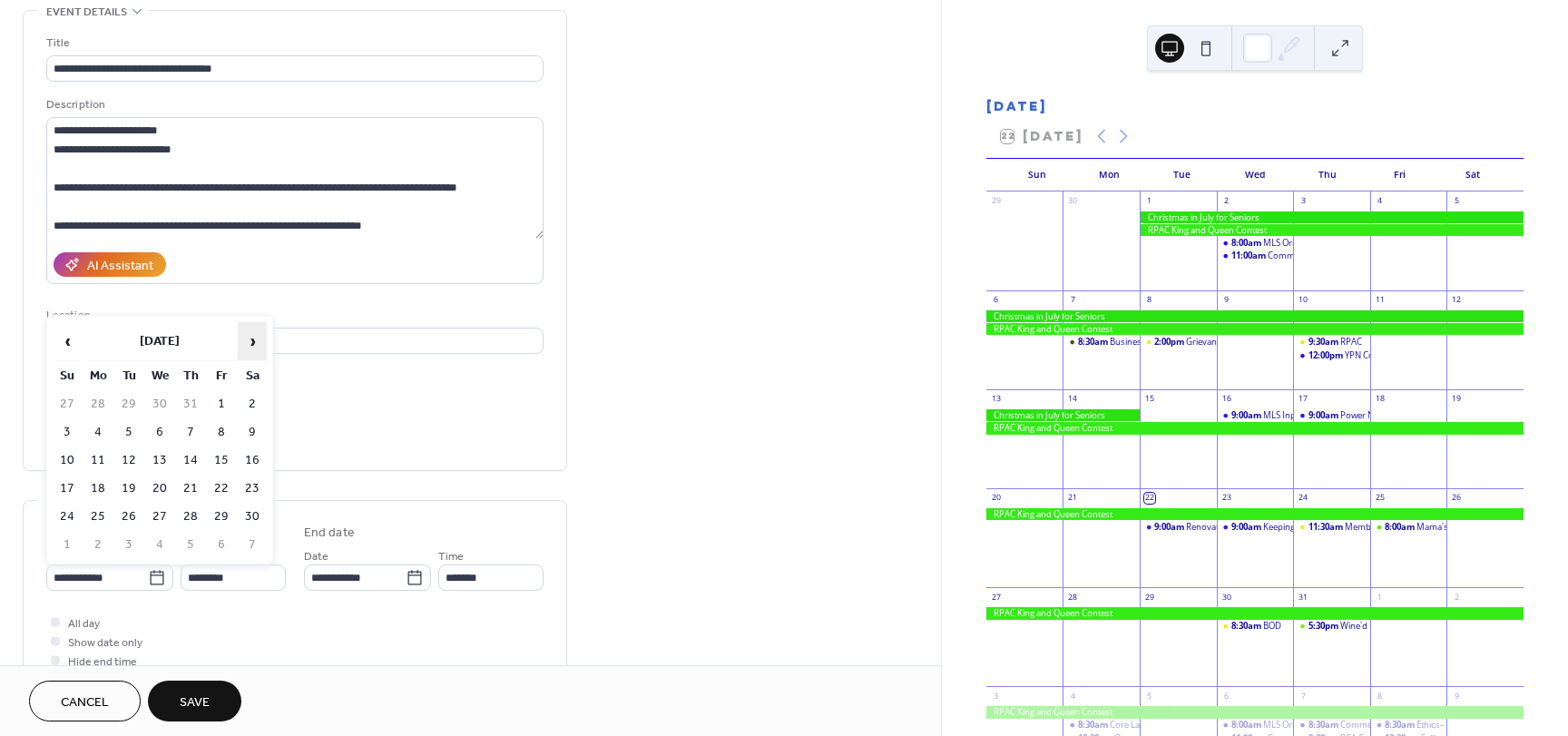 click on "›" at bounding box center (252, 341) 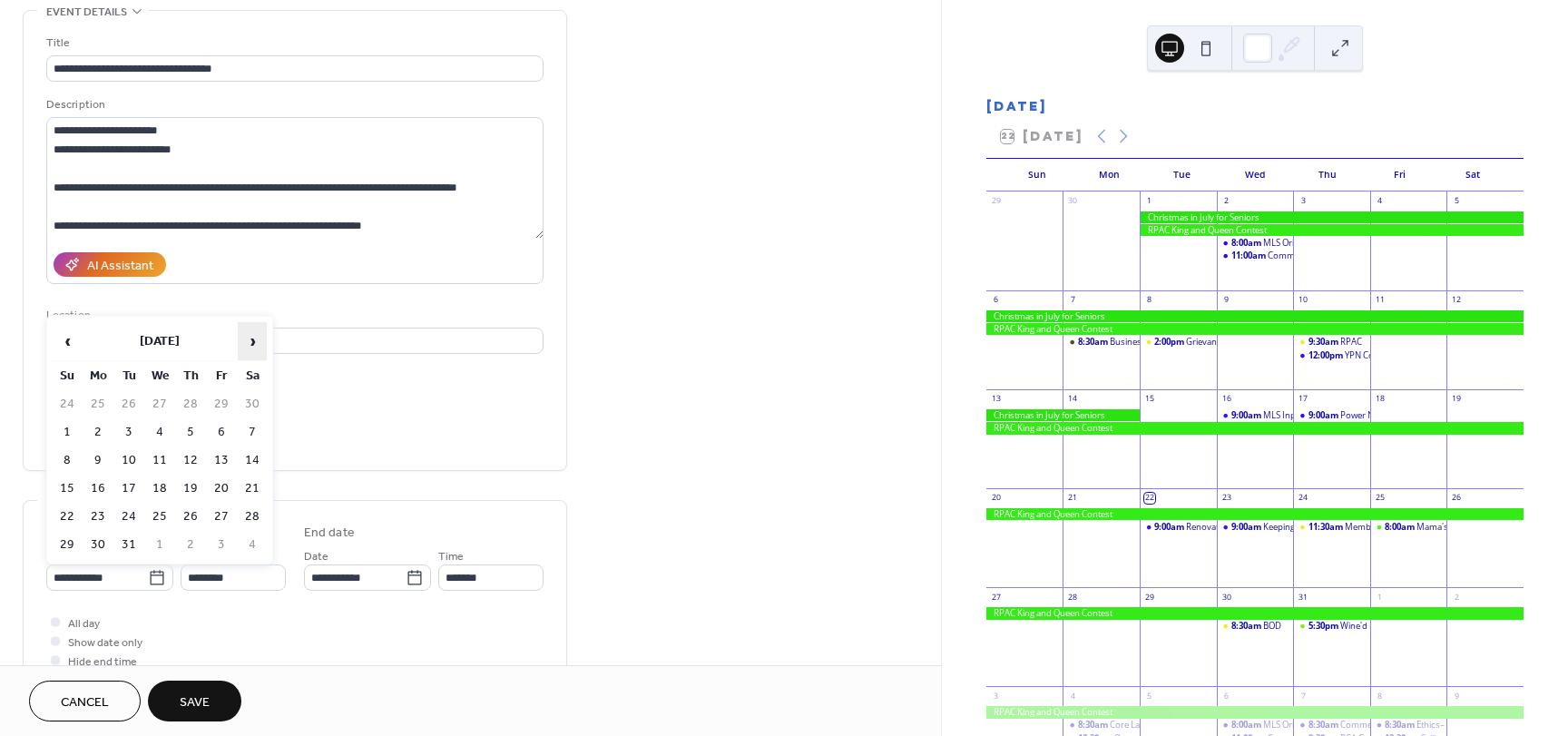 click on "›" at bounding box center (252, 341) 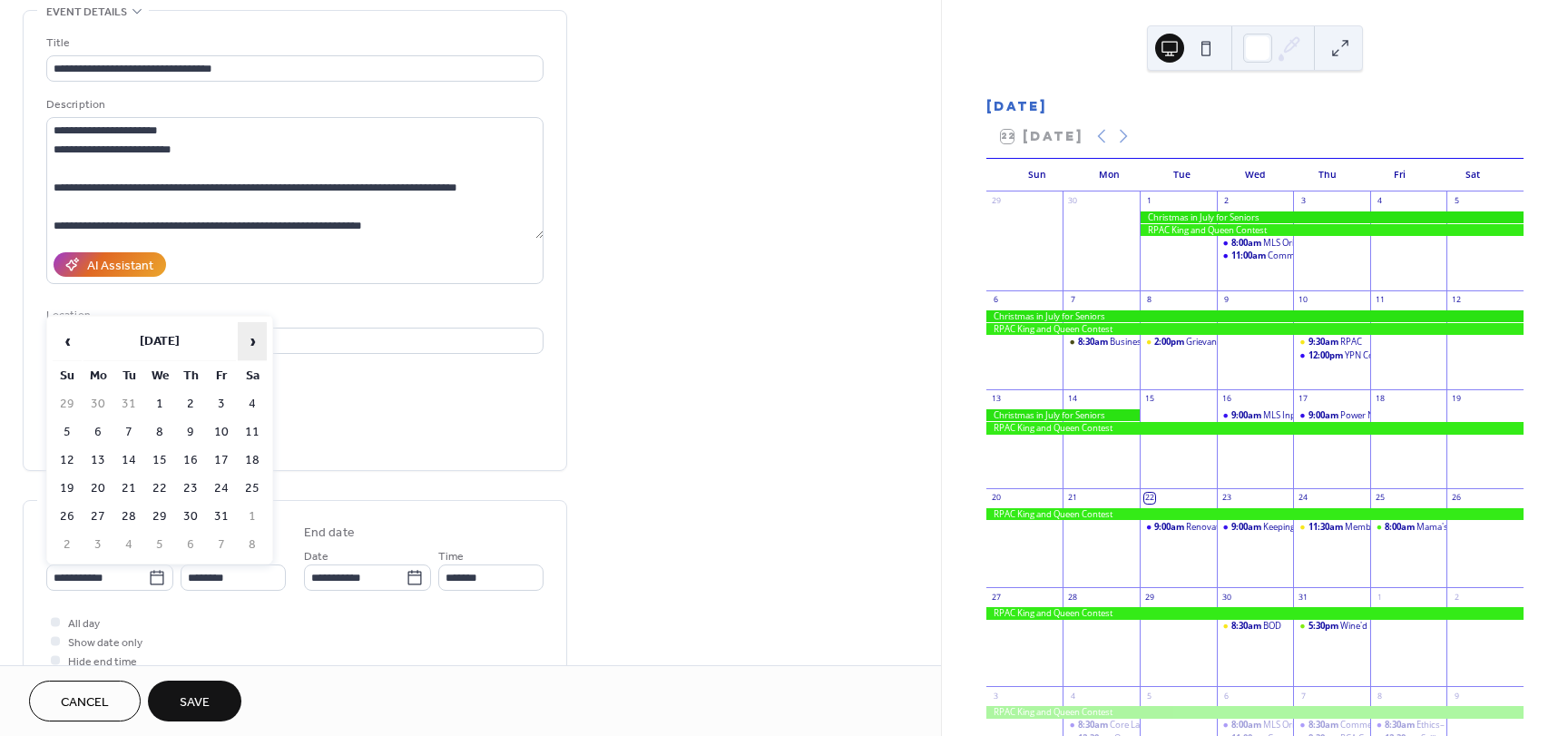 click on "›" at bounding box center [252, 341] 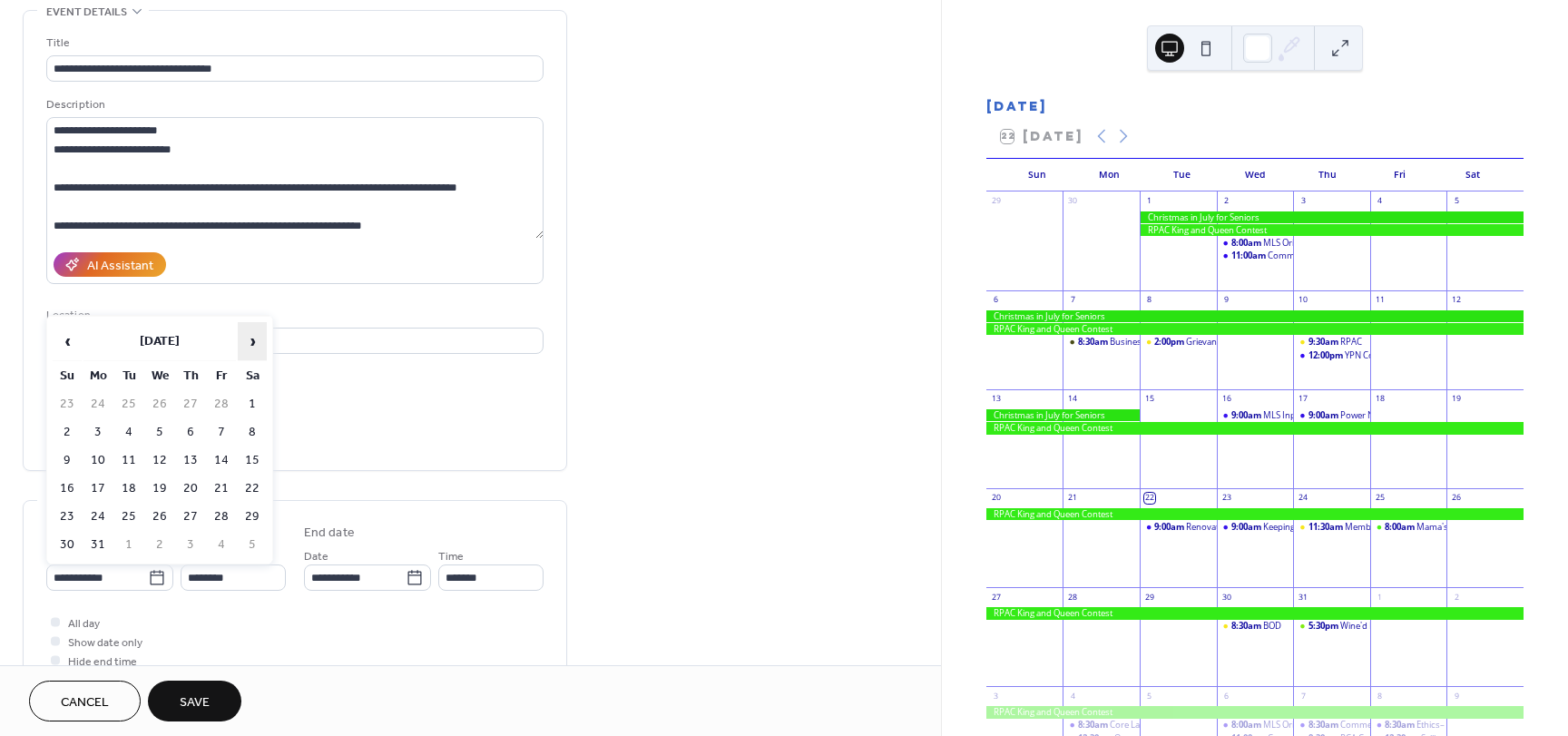click on "›" at bounding box center (252, 341) 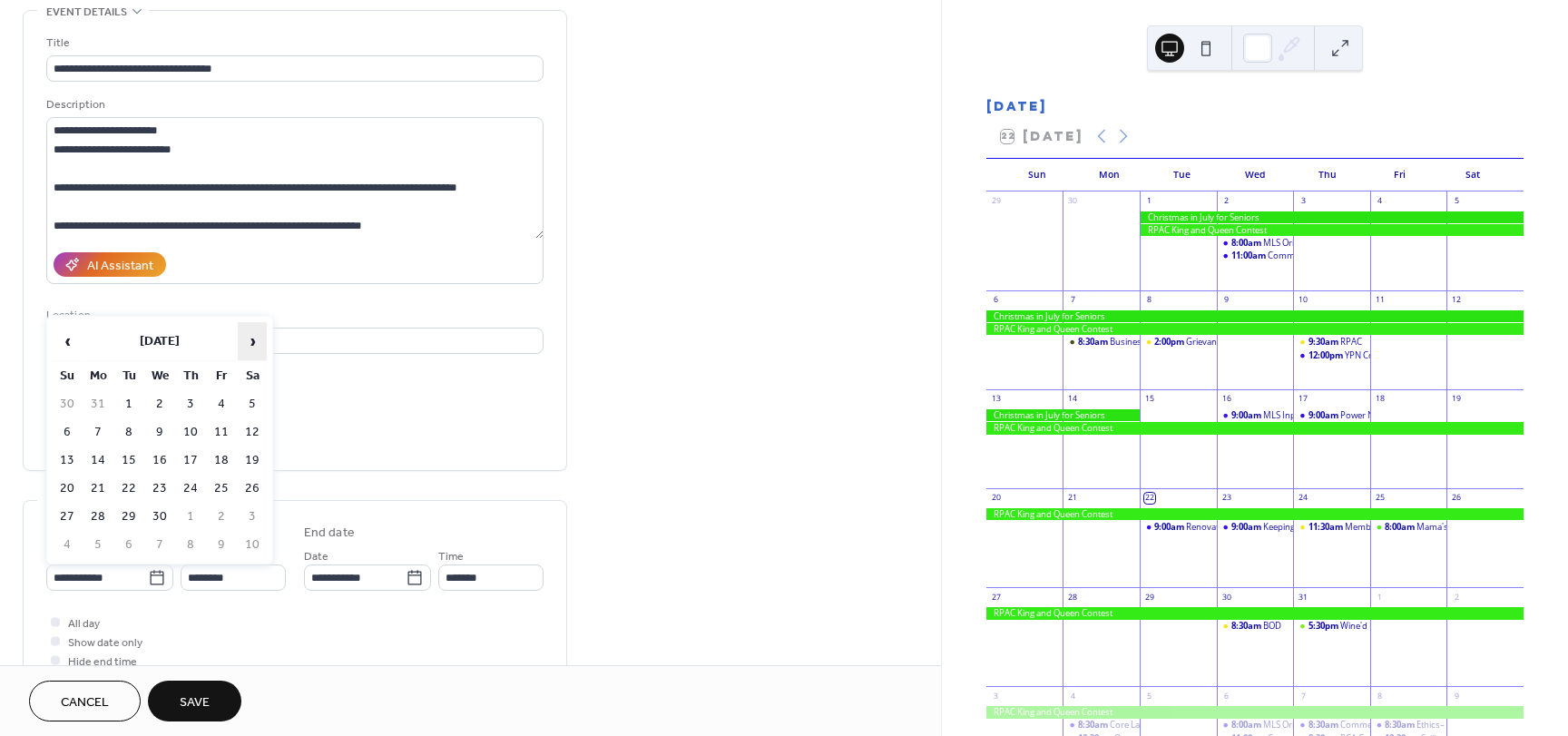 click on "›" at bounding box center (252, 341) 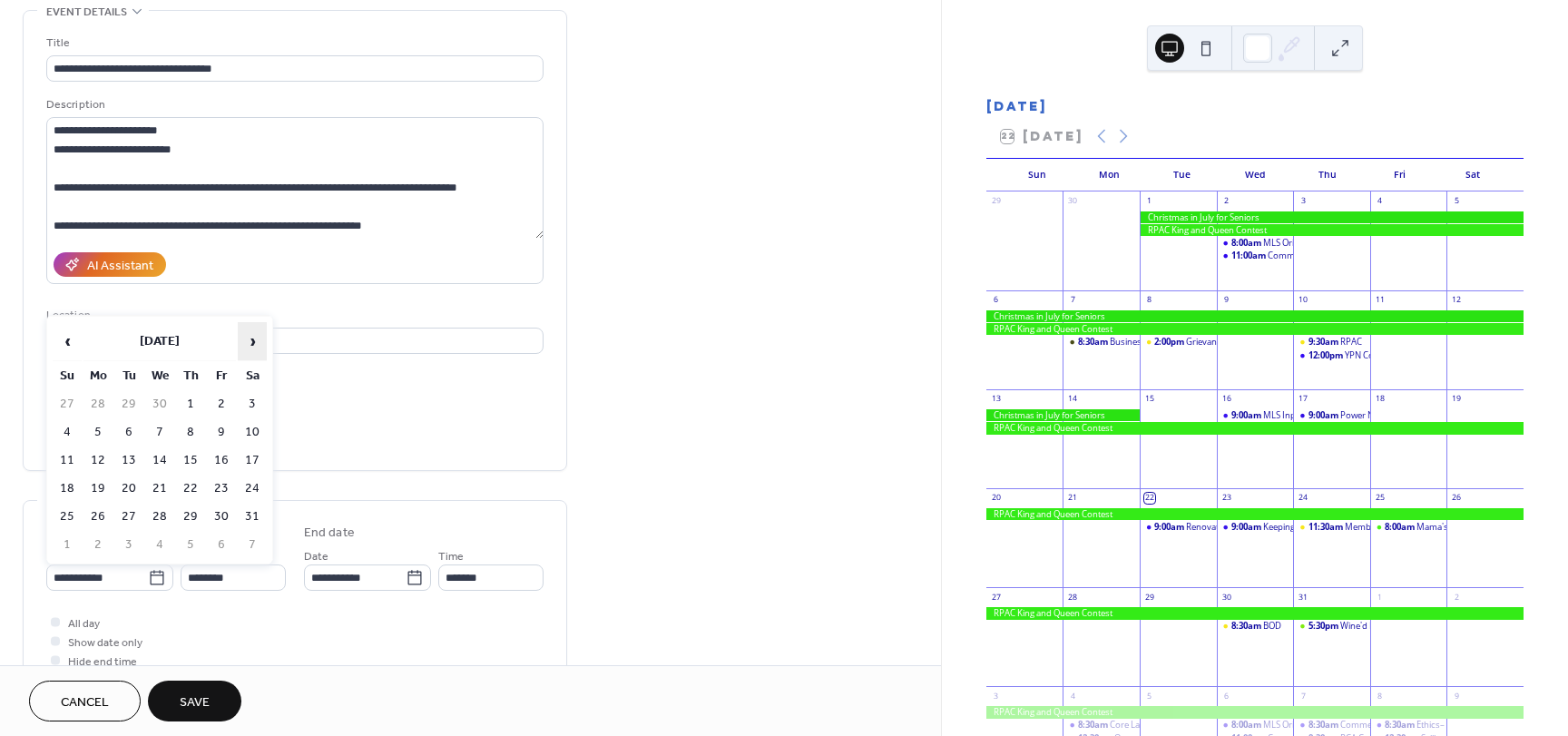 click on "›" at bounding box center [252, 341] 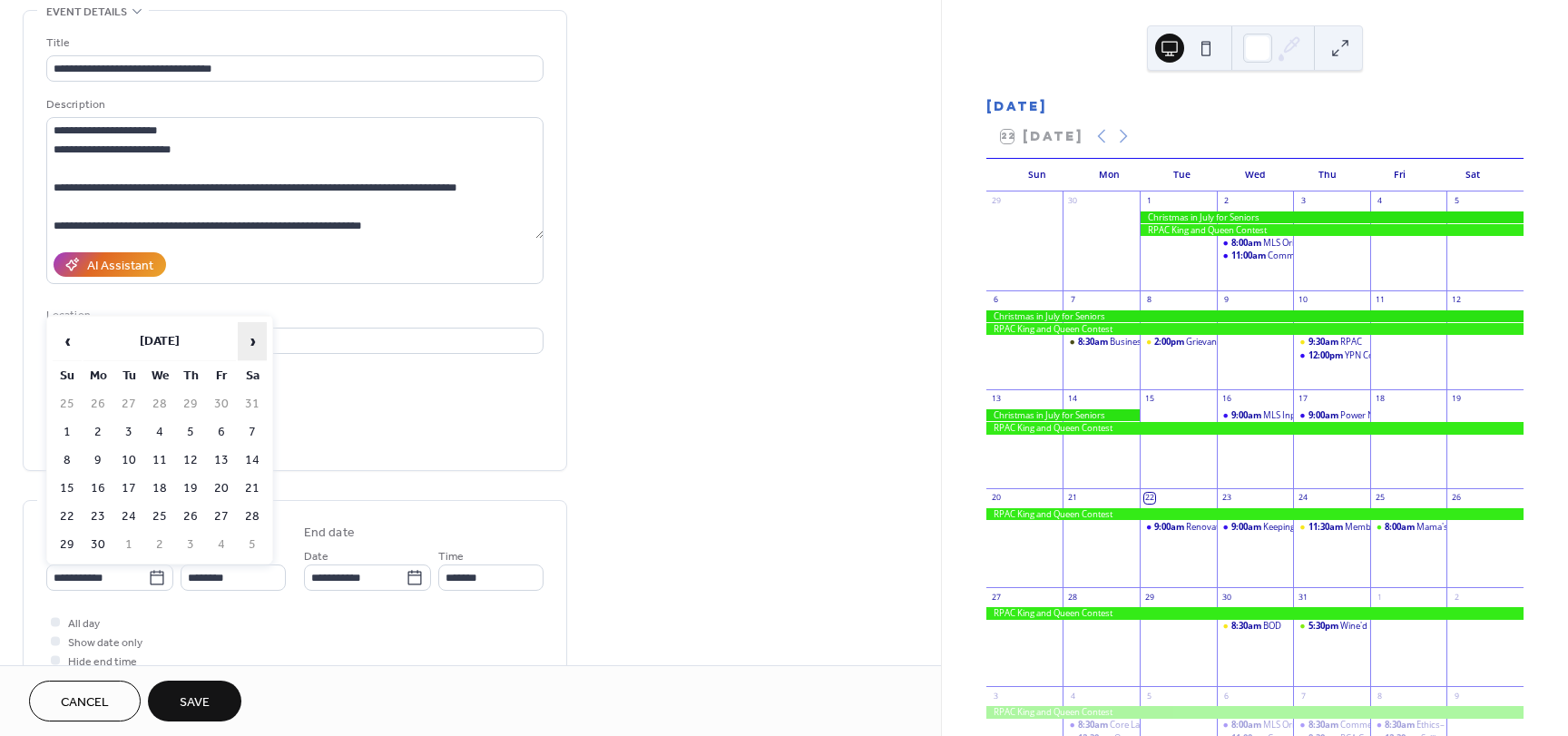 click on "›" at bounding box center [252, 341] 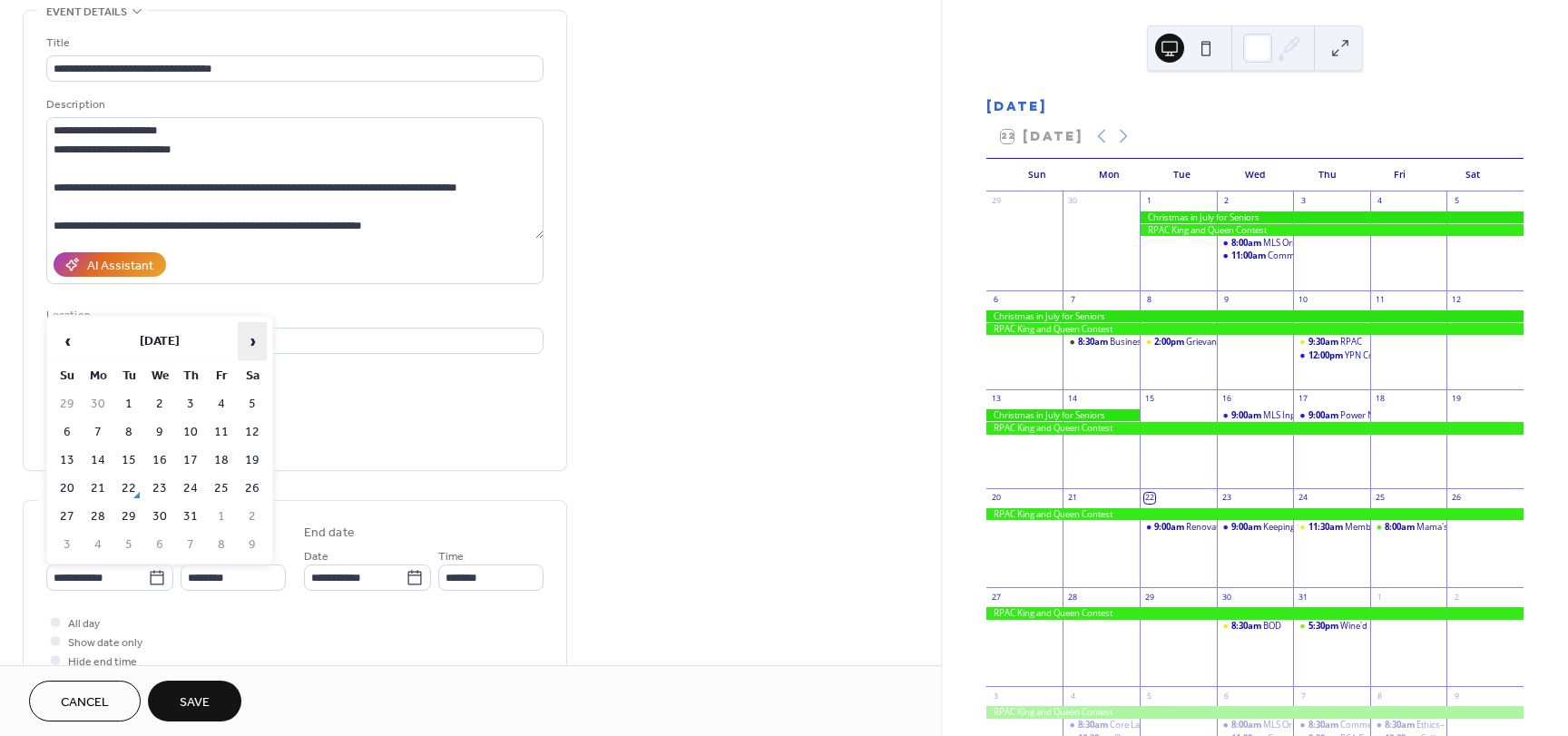 click on "›" at bounding box center (252, 341) 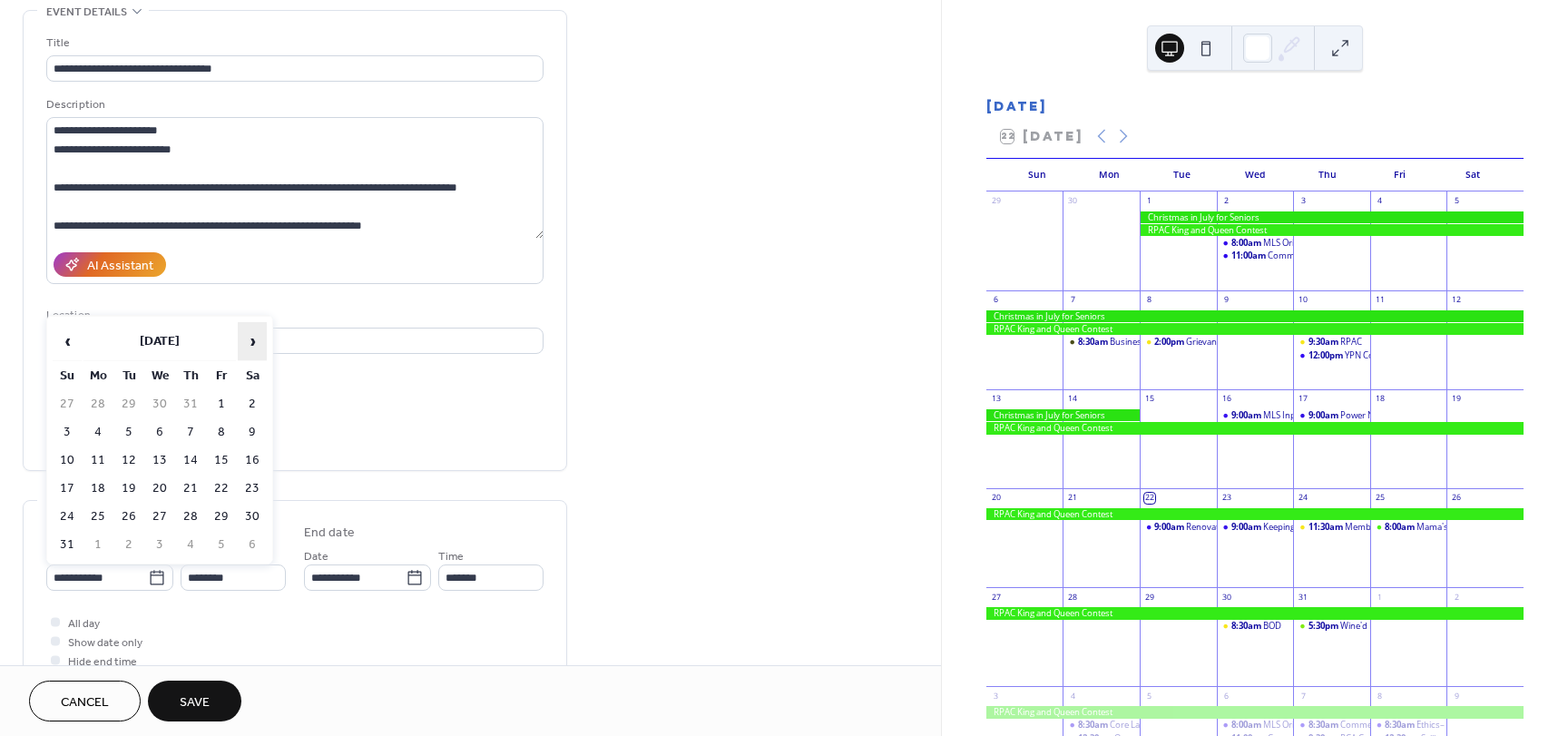 click on "›" at bounding box center [252, 341] 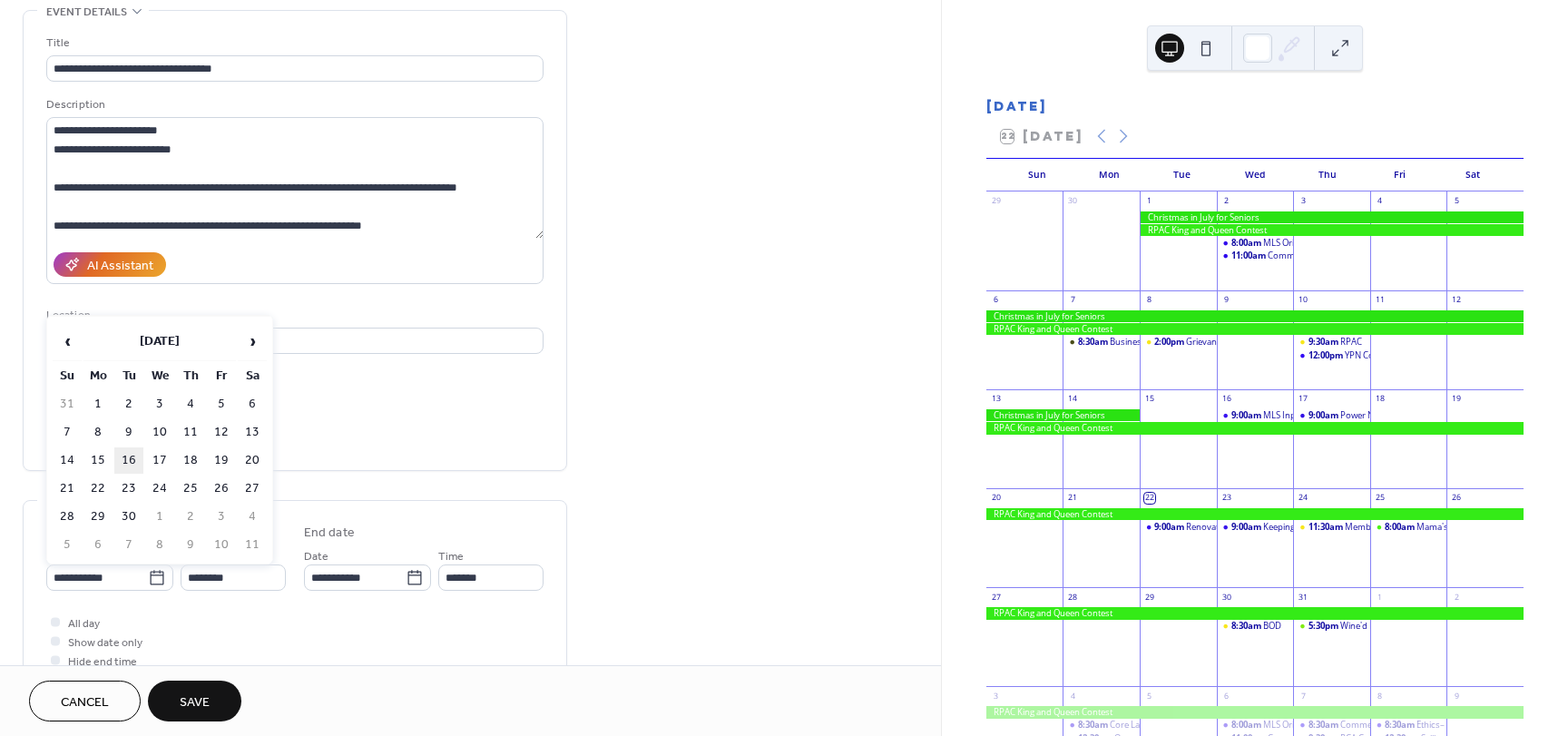 click on "16" at bounding box center (129, 460) 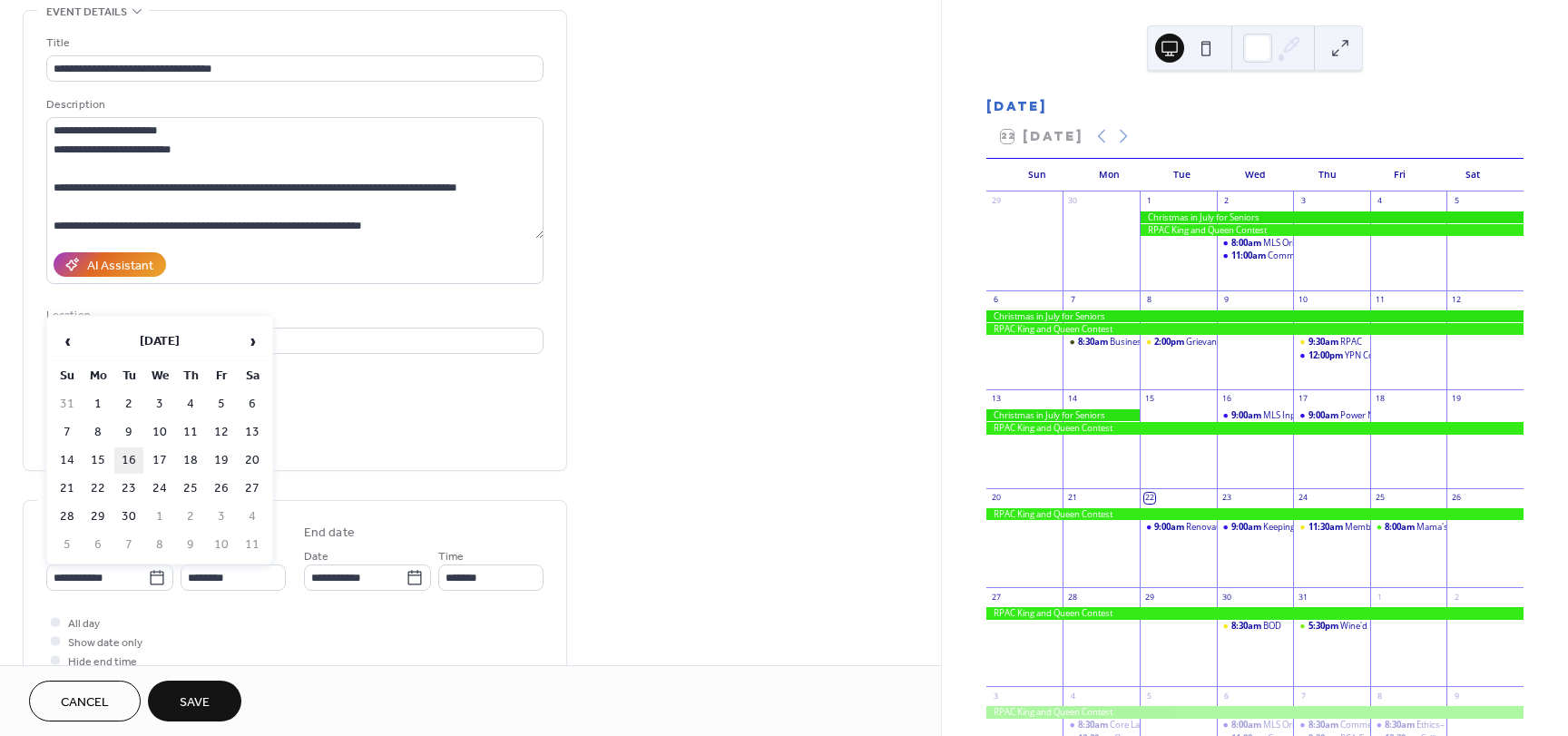 type on "**********" 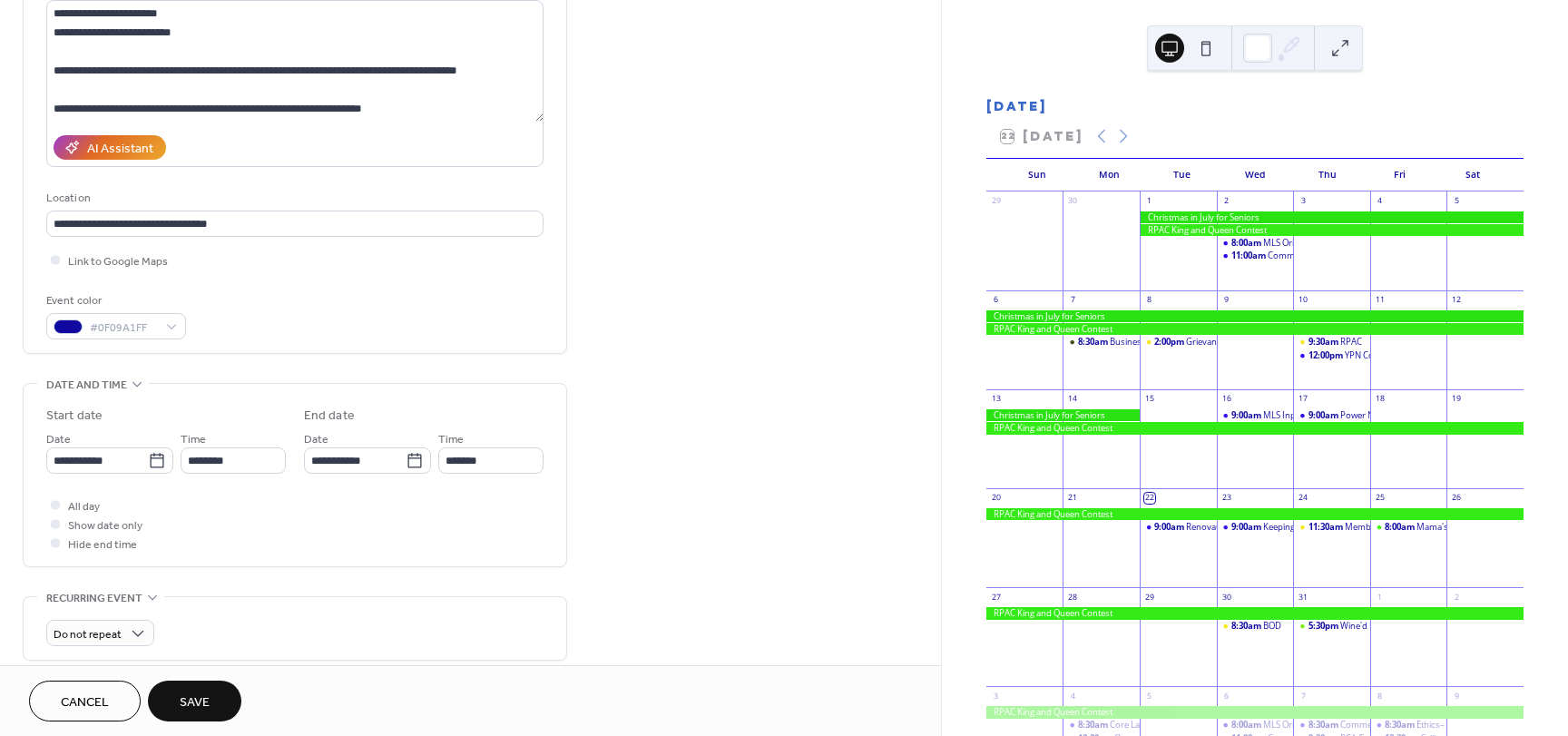 scroll, scrollTop: 0, scrollLeft: 0, axis: both 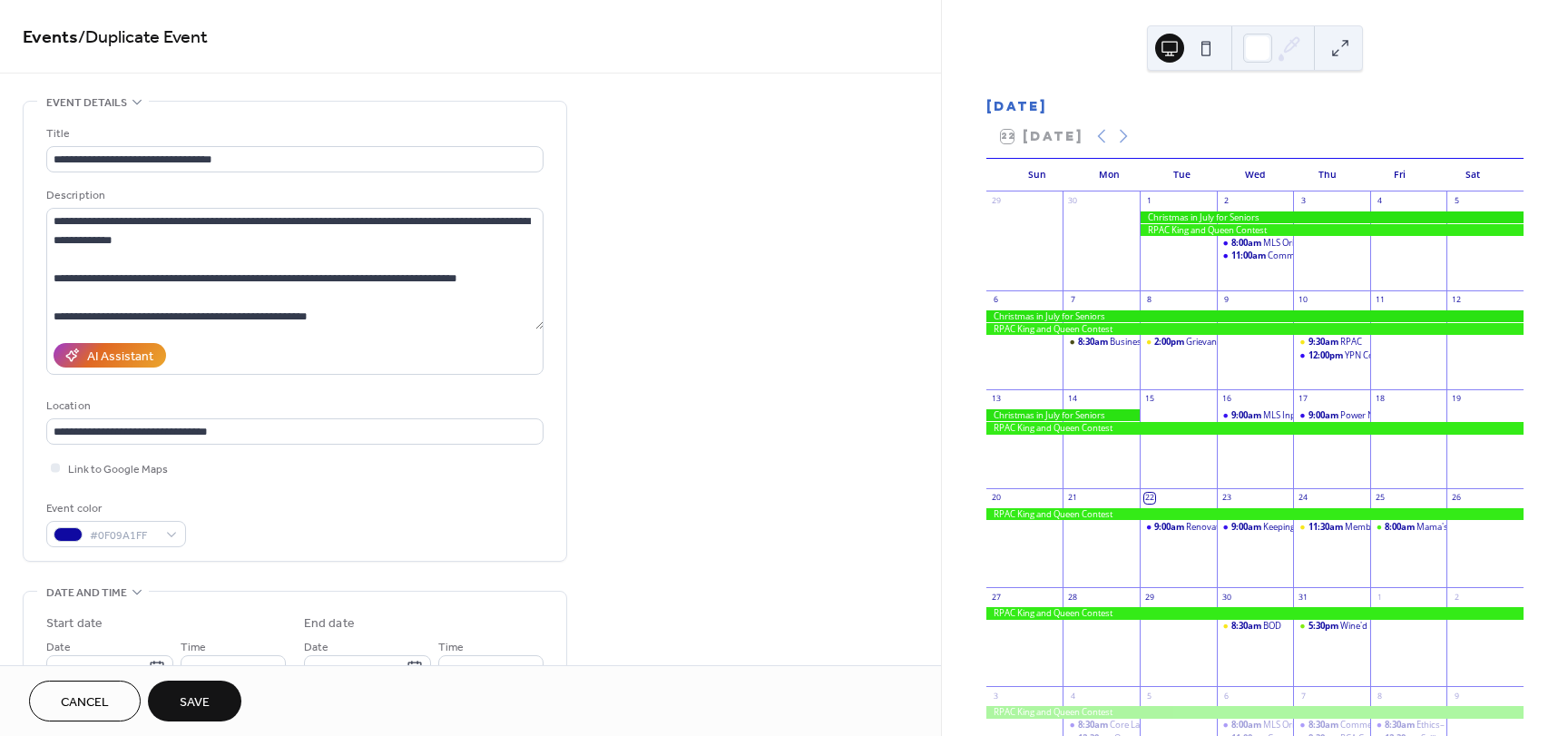 click on "Save" at bounding box center [194, 702] 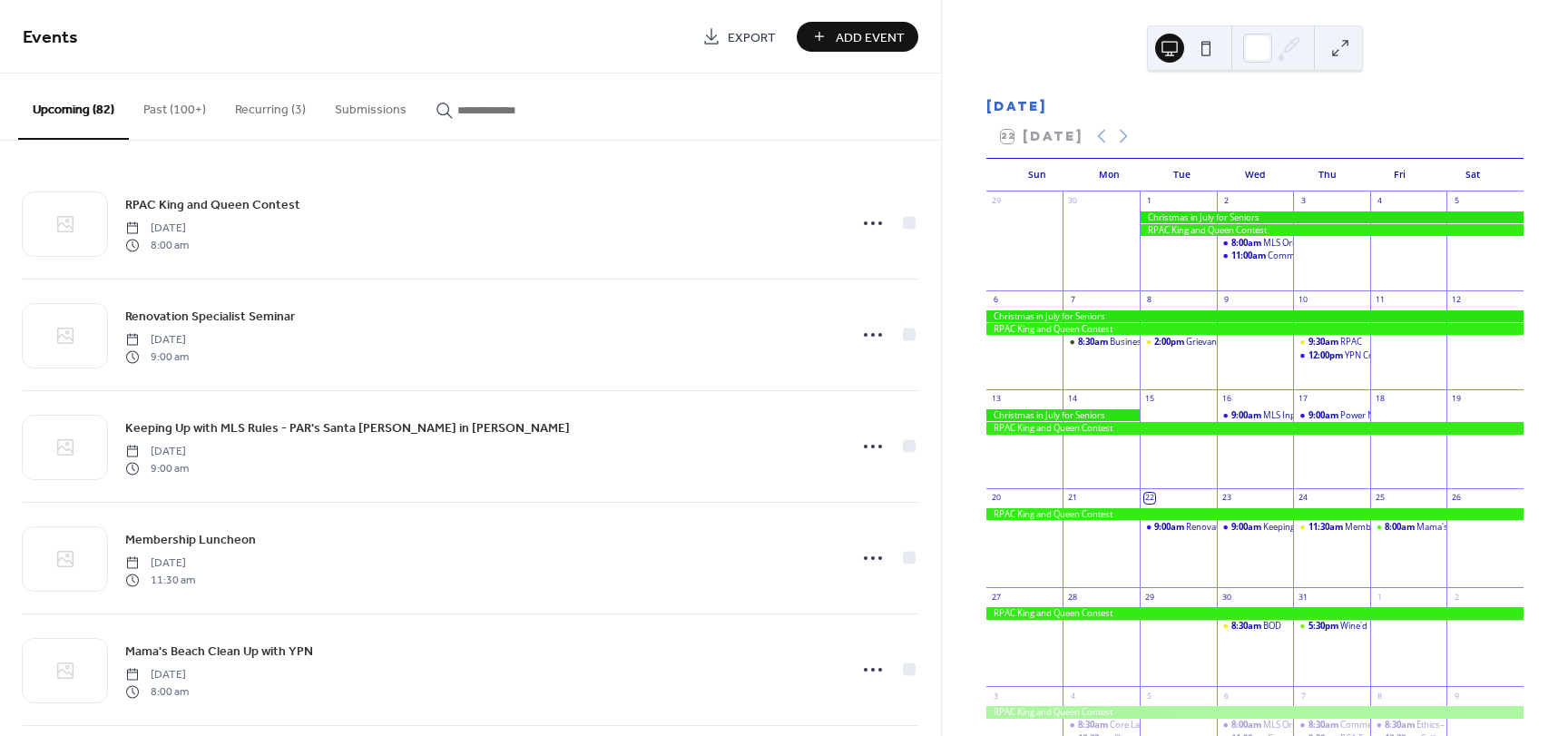 scroll, scrollTop: 0, scrollLeft: 0, axis: both 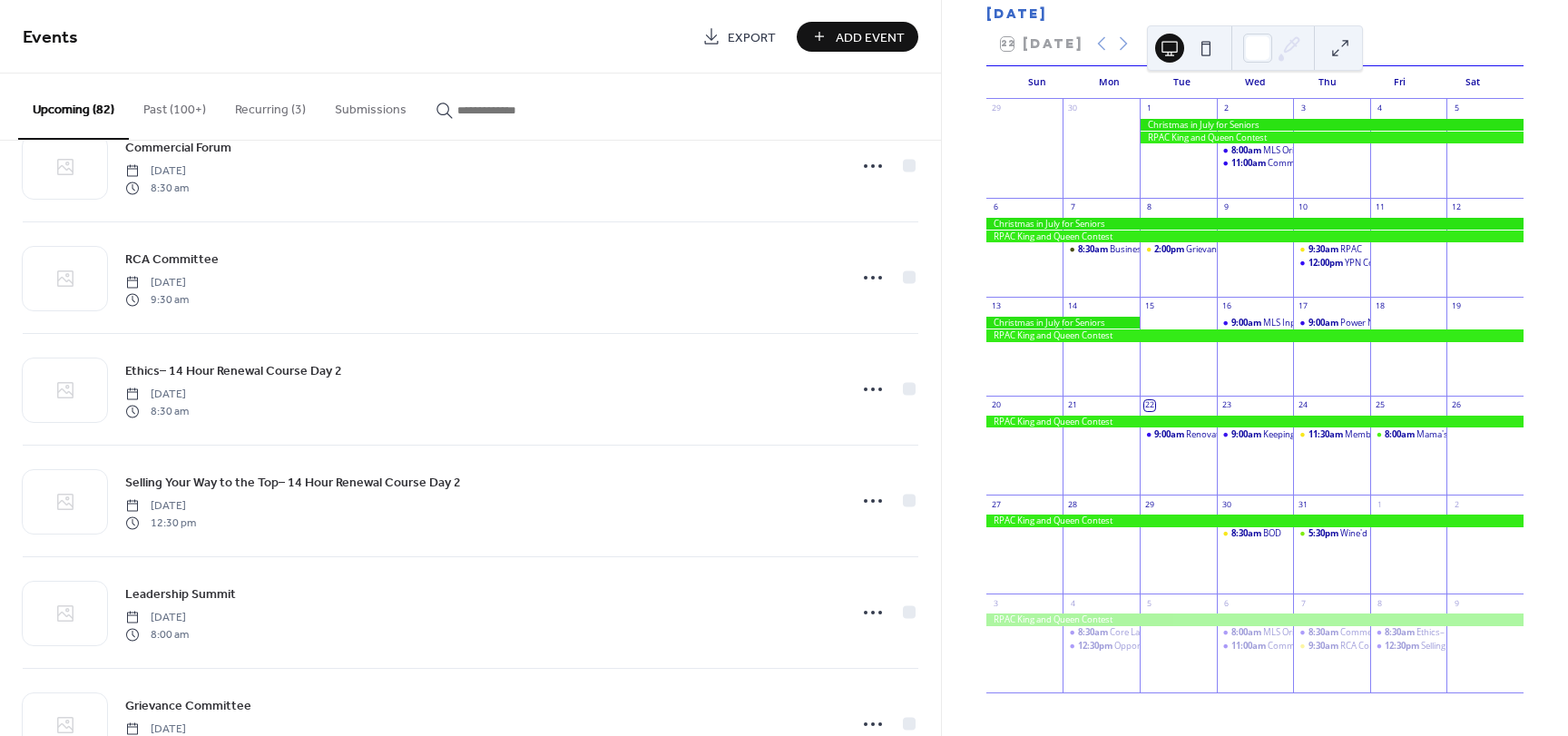 click 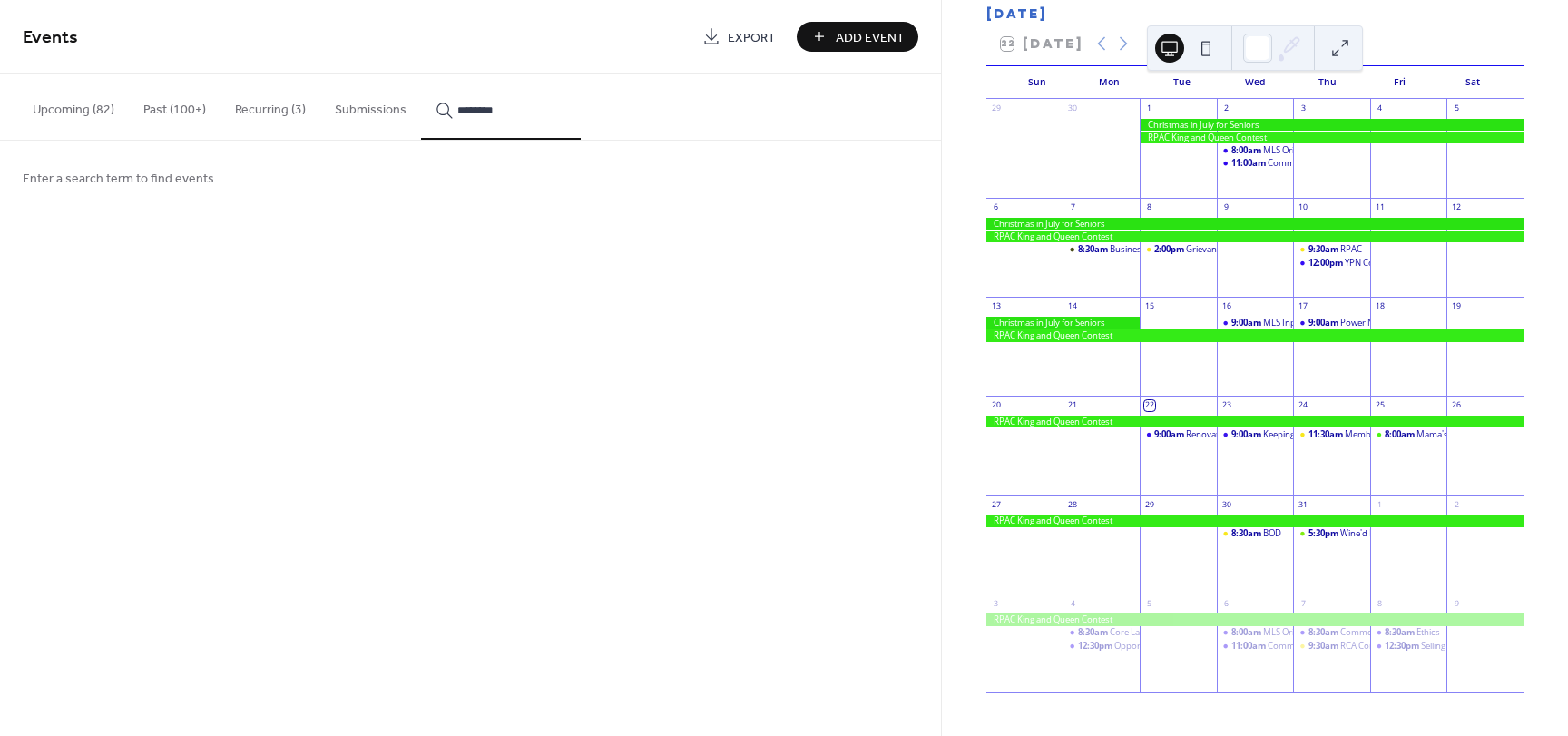 click on "*******" at bounding box center [501, 106] 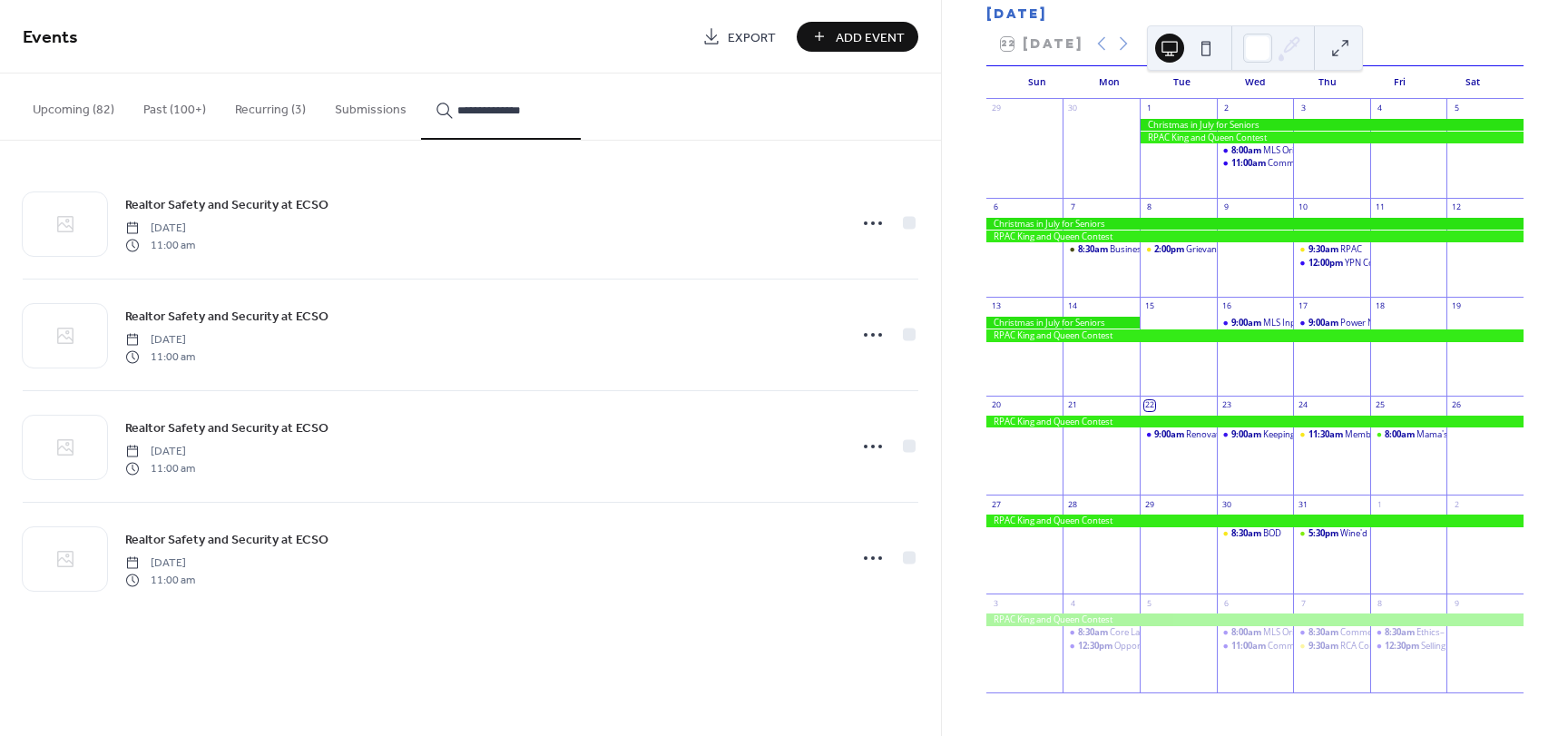type on "**********" 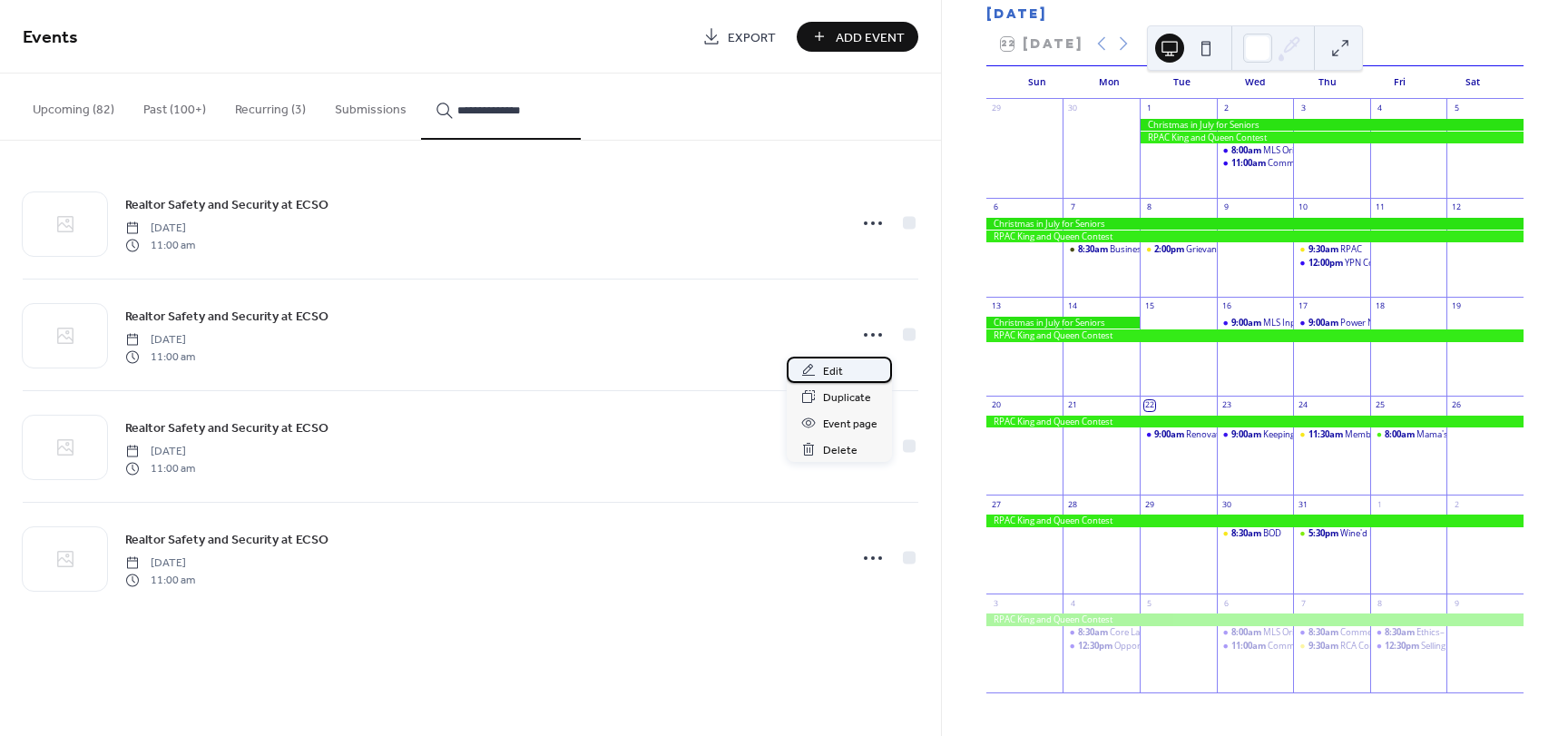 click on "Edit" at bounding box center [833, 371] 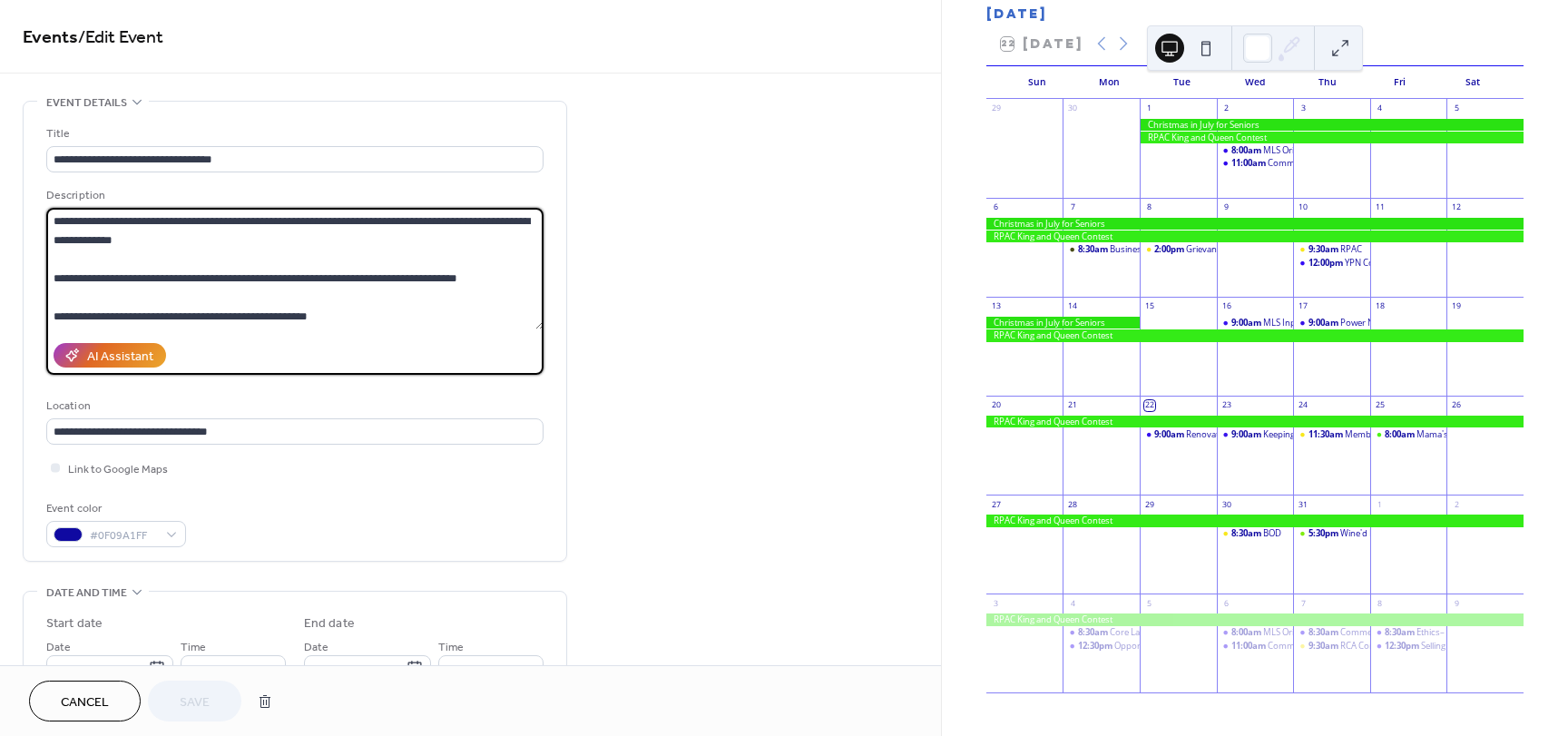 drag, startPoint x: 369, startPoint y: 296, endPoint x: 56, endPoint y: 299, distance: 313.0144 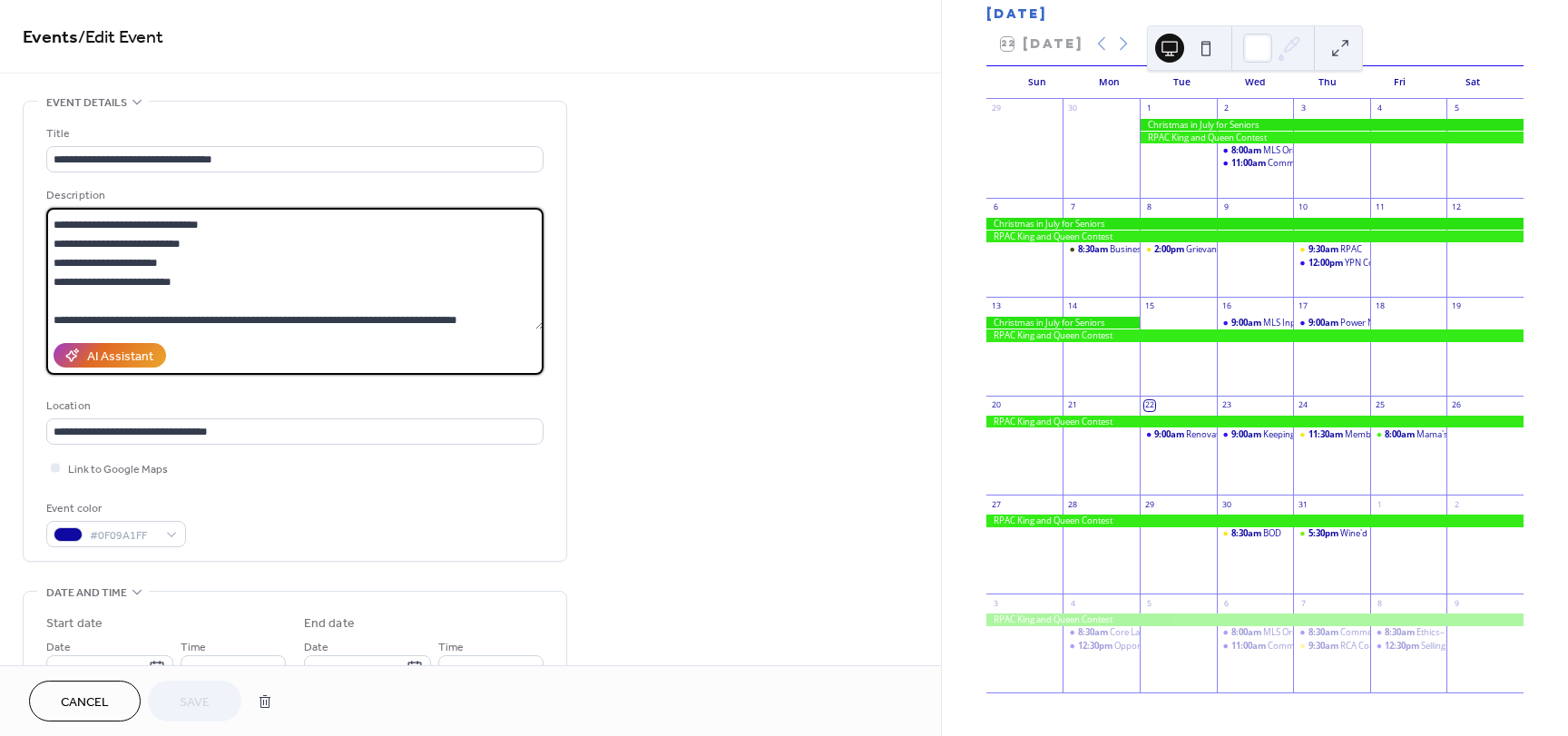 scroll, scrollTop: 182, scrollLeft: 0, axis: vertical 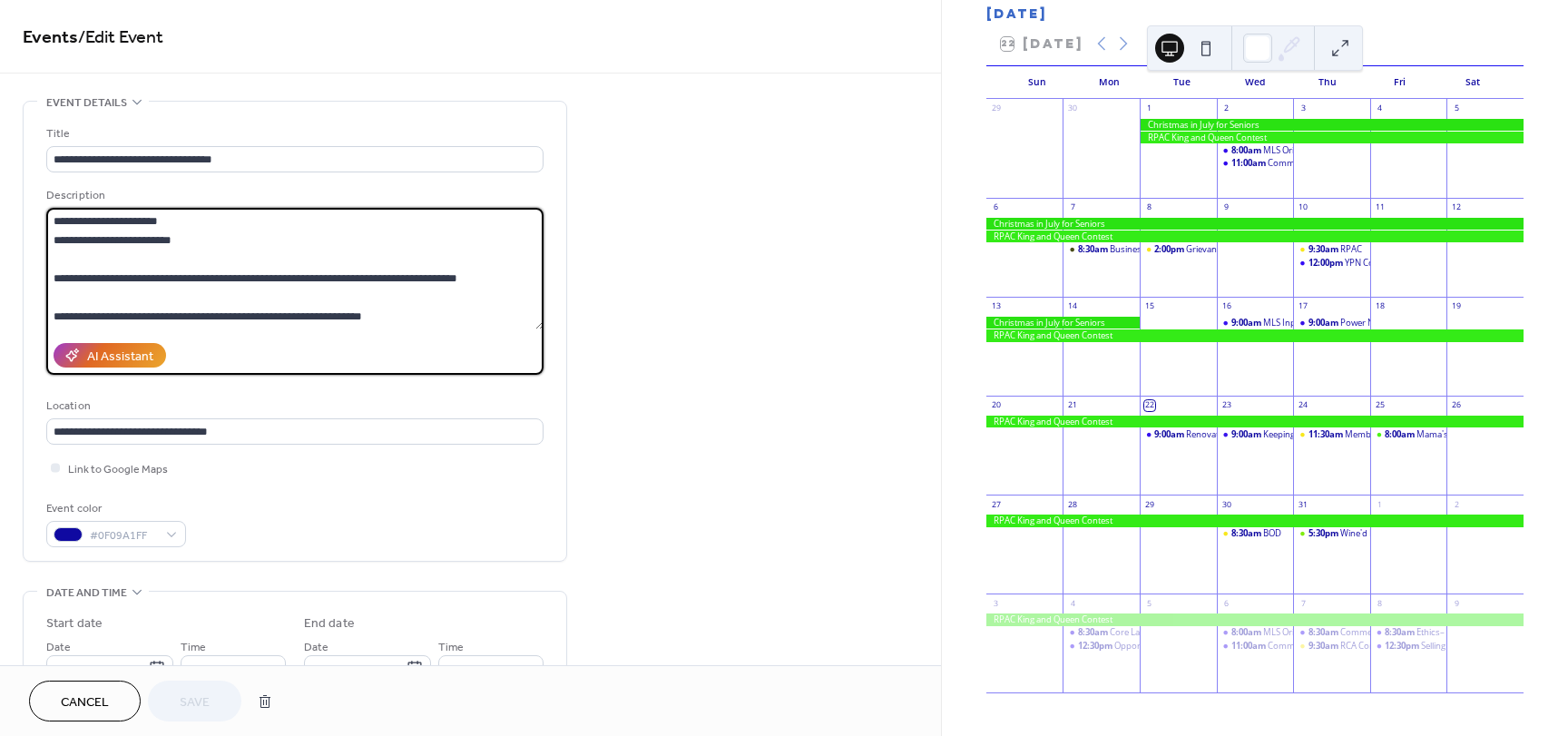 drag, startPoint x: 374, startPoint y: 308, endPoint x: 52, endPoint y: 284, distance: 322.89317 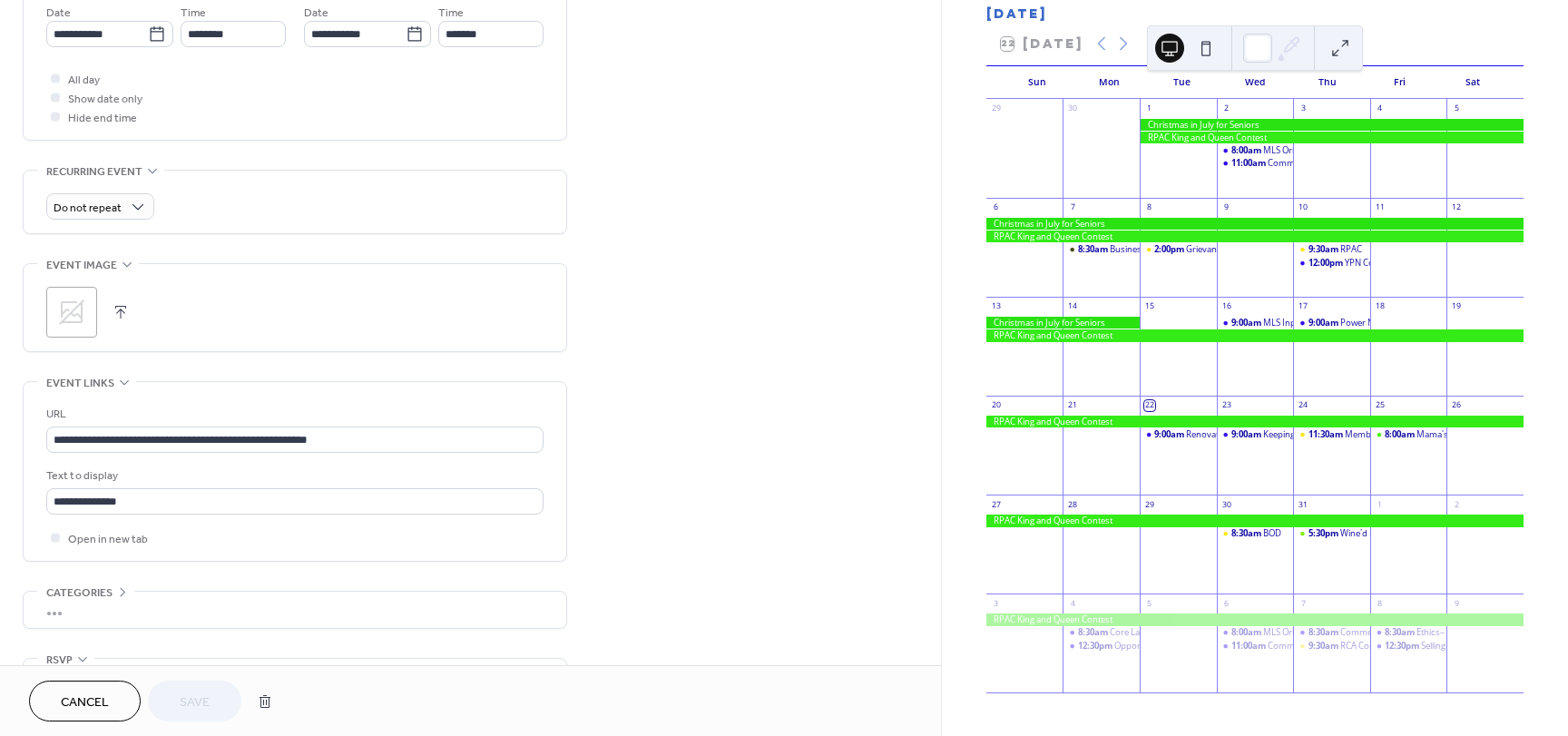 scroll, scrollTop: 635, scrollLeft: 0, axis: vertical 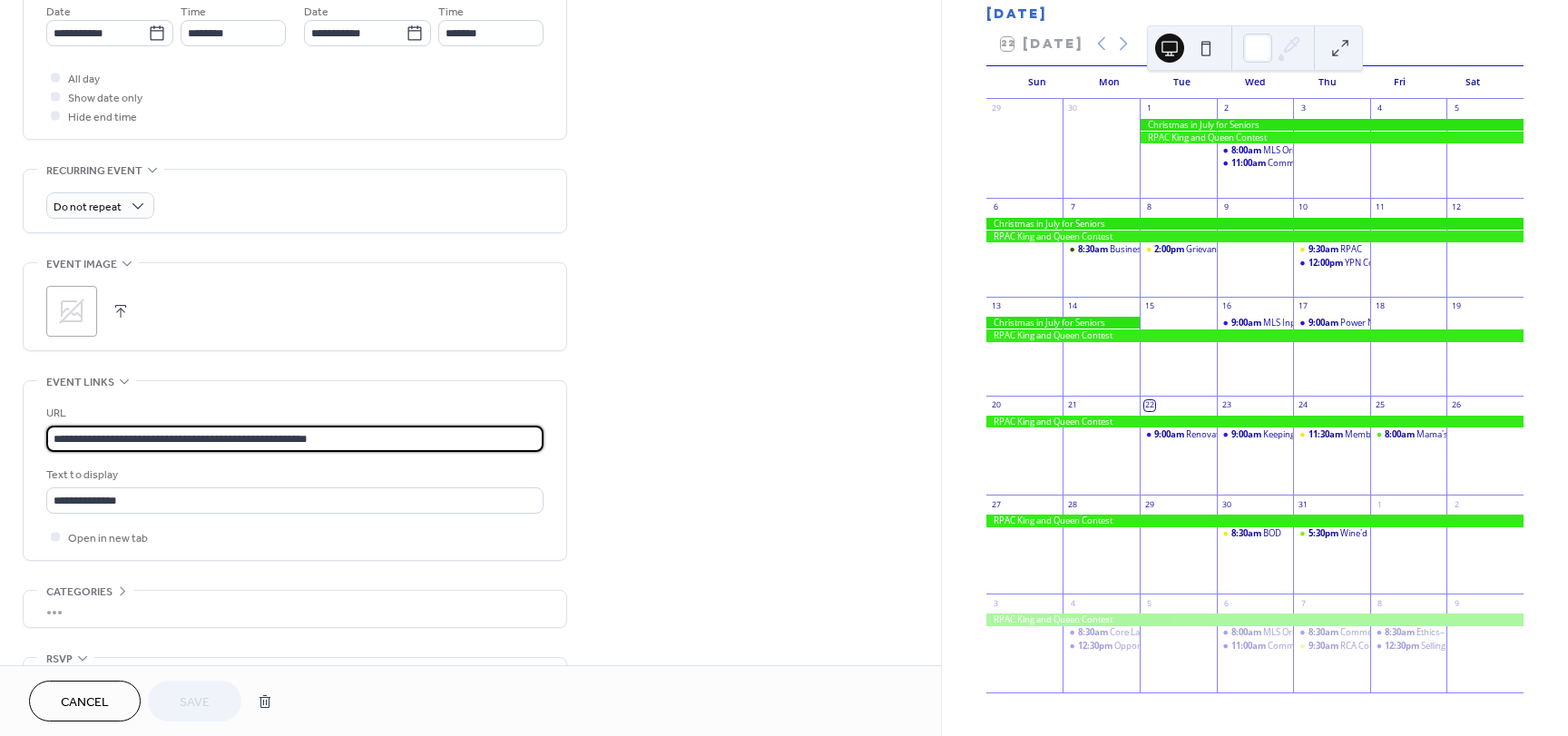 drag, startPoint x: 372, startPoint y: 437, endPoint x: 43, endPoint y: 430, distance: 329.07446 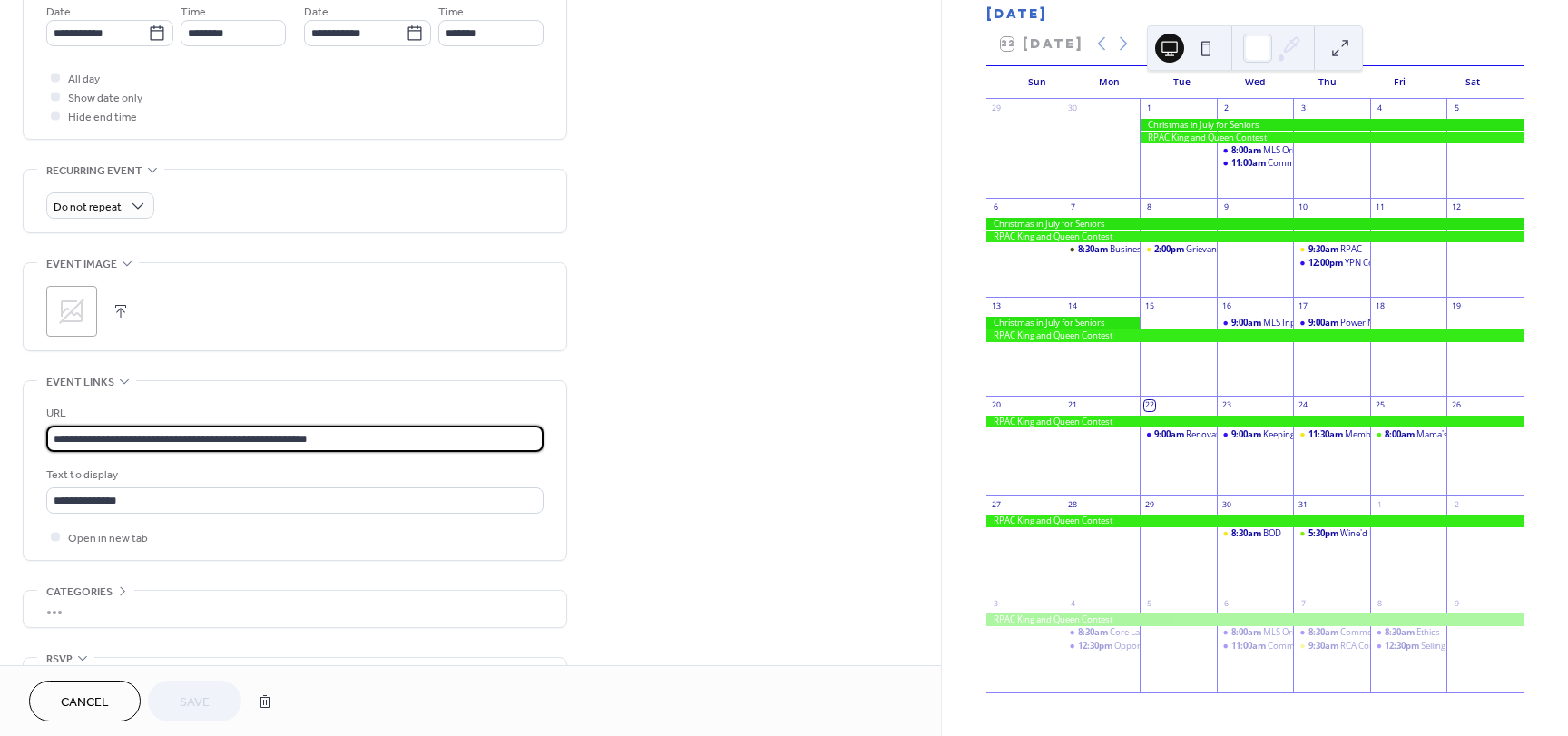click on "**********" at bounding box center (295, 470) 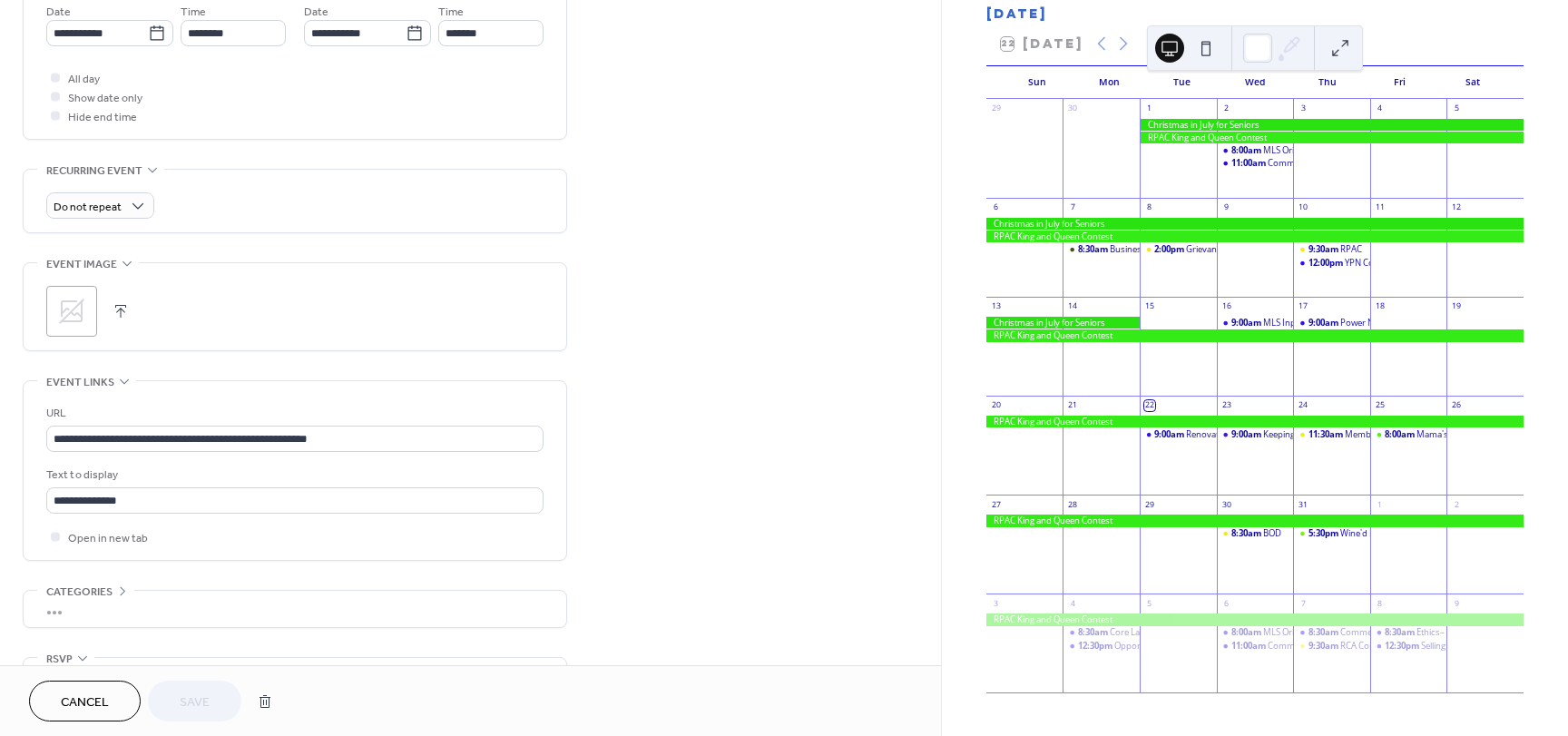 click on "**********" at bounding box center [470, 119] 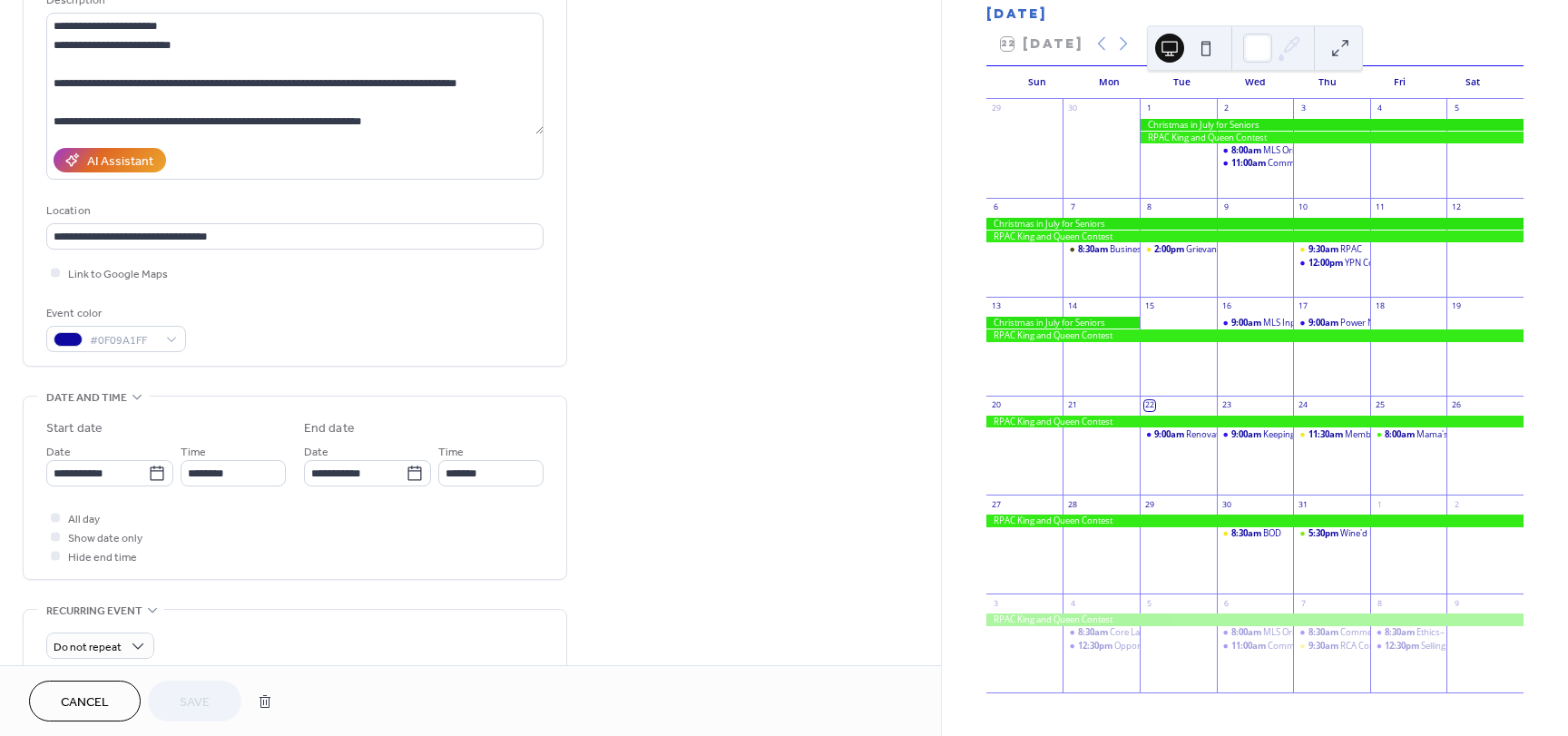 scroll, scrollTop: 743, scrollLeft: 0, axis: vertical 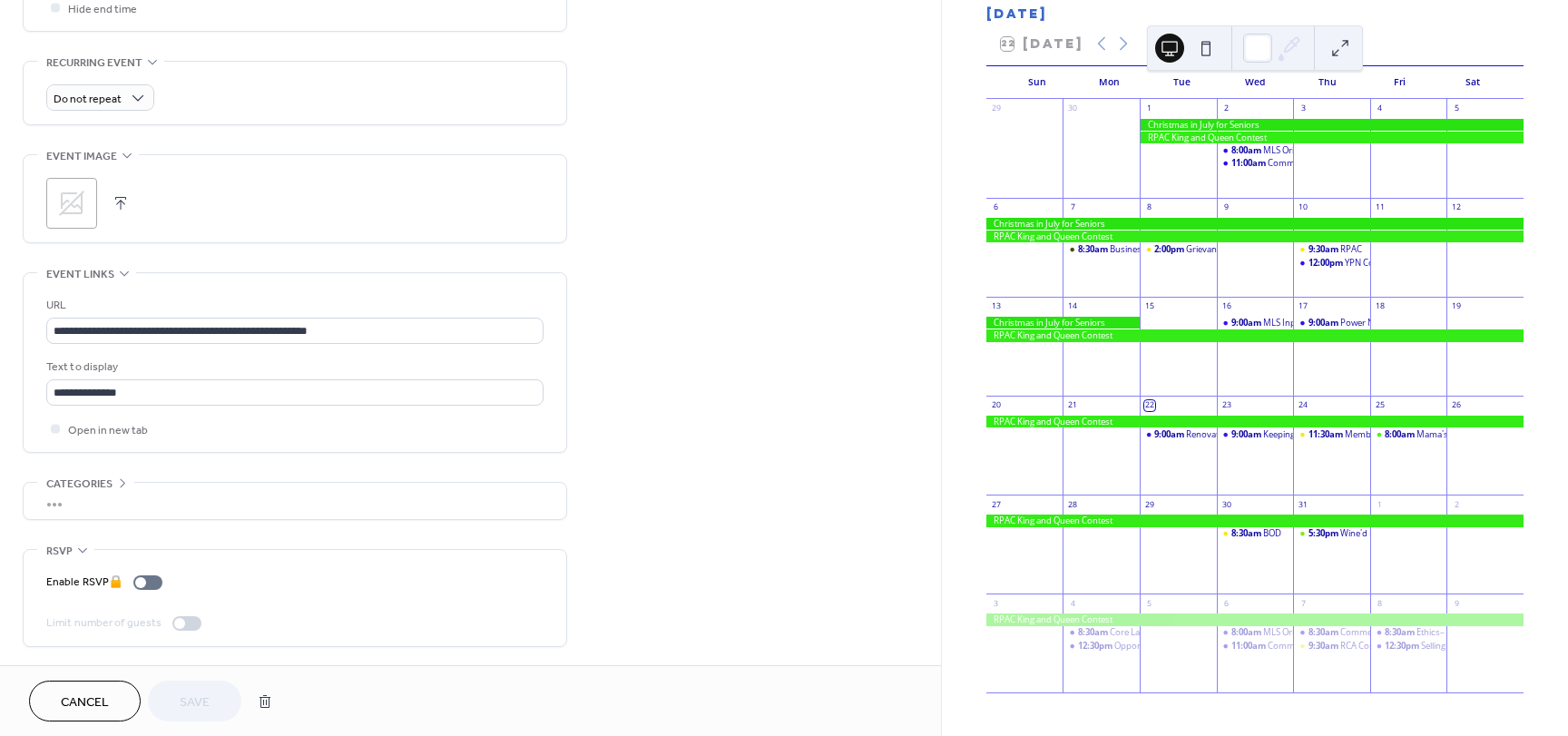 click on "Cancel Save" at bounding box center (155, 701) 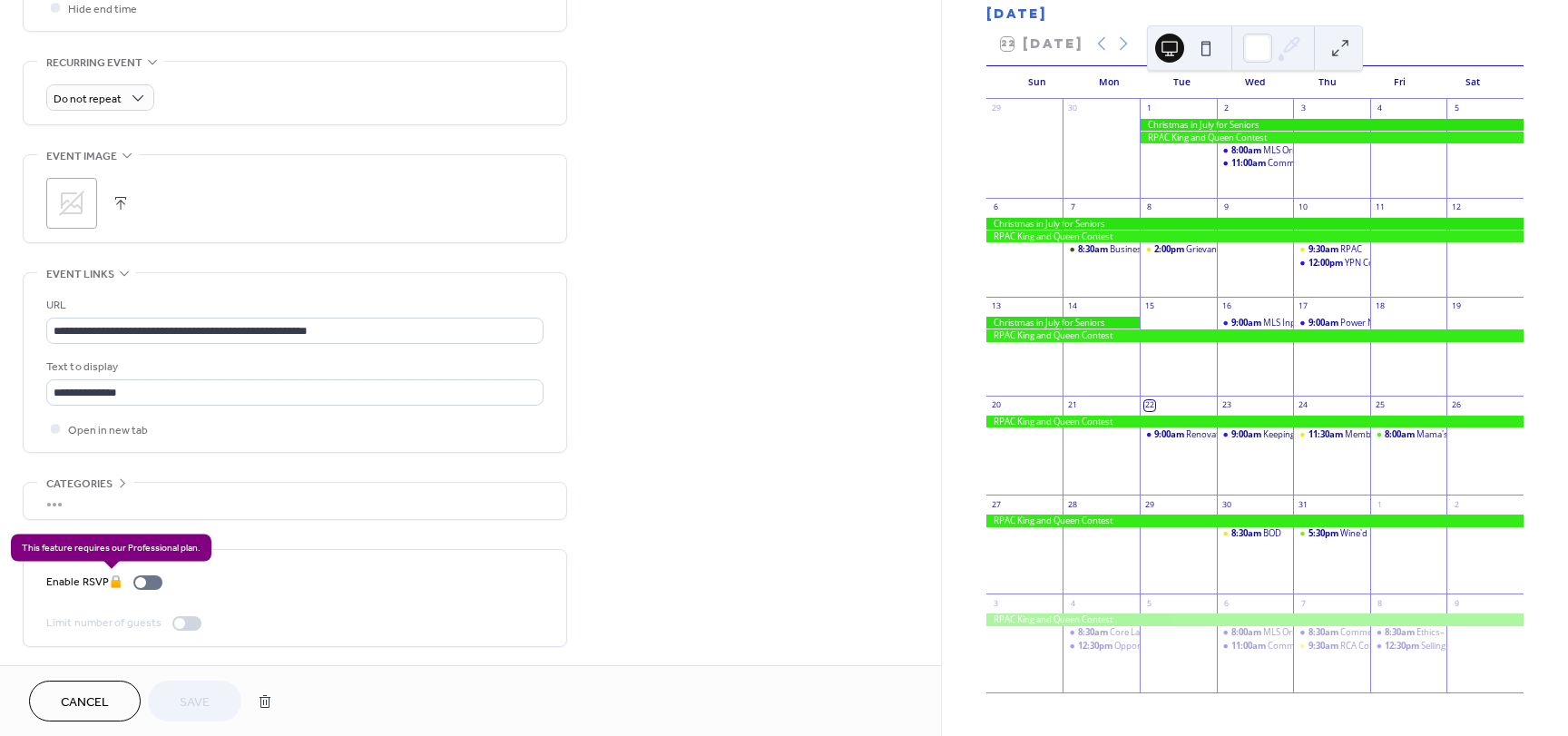click on "Enable RSVP  🔒" at bounding box center (108, 582) 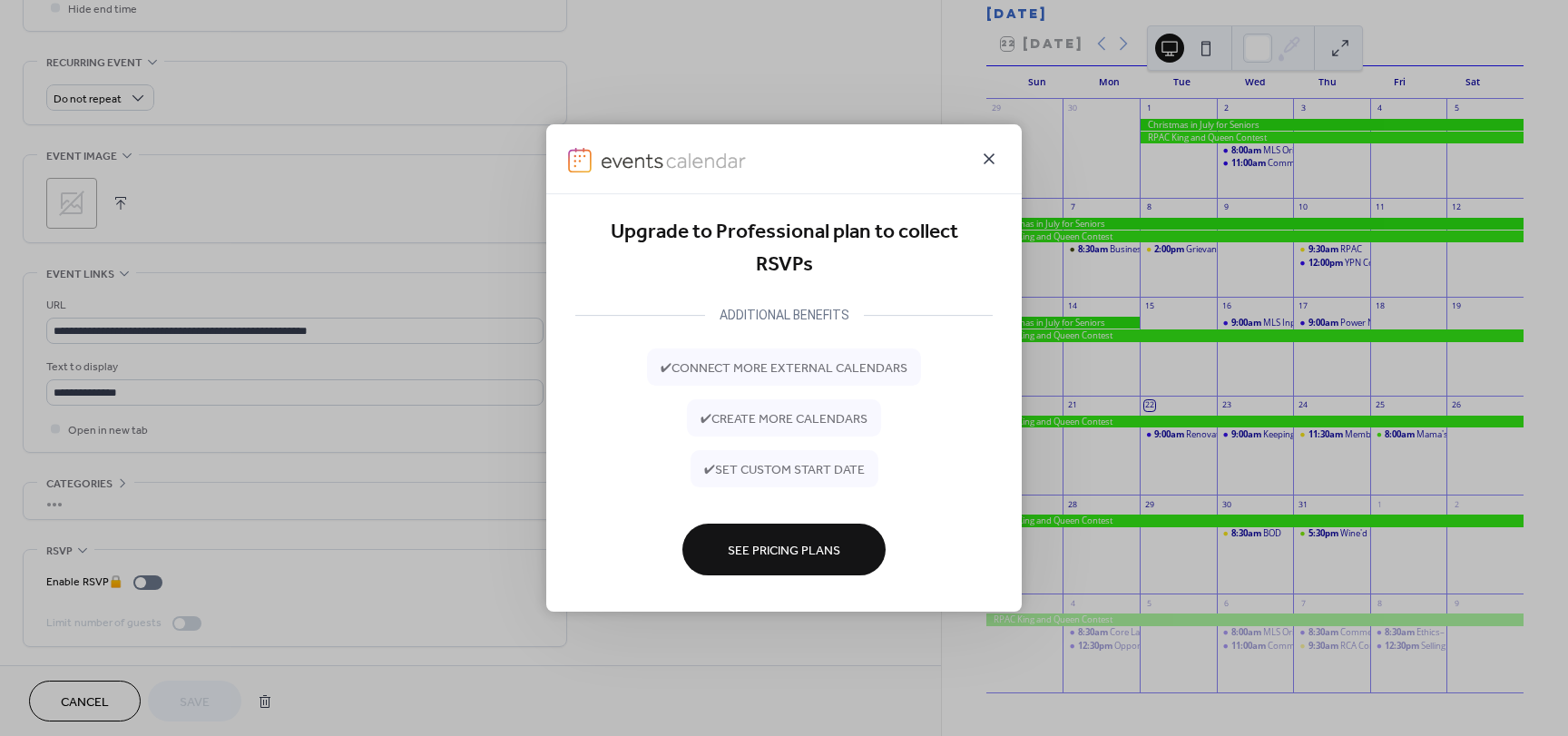 click 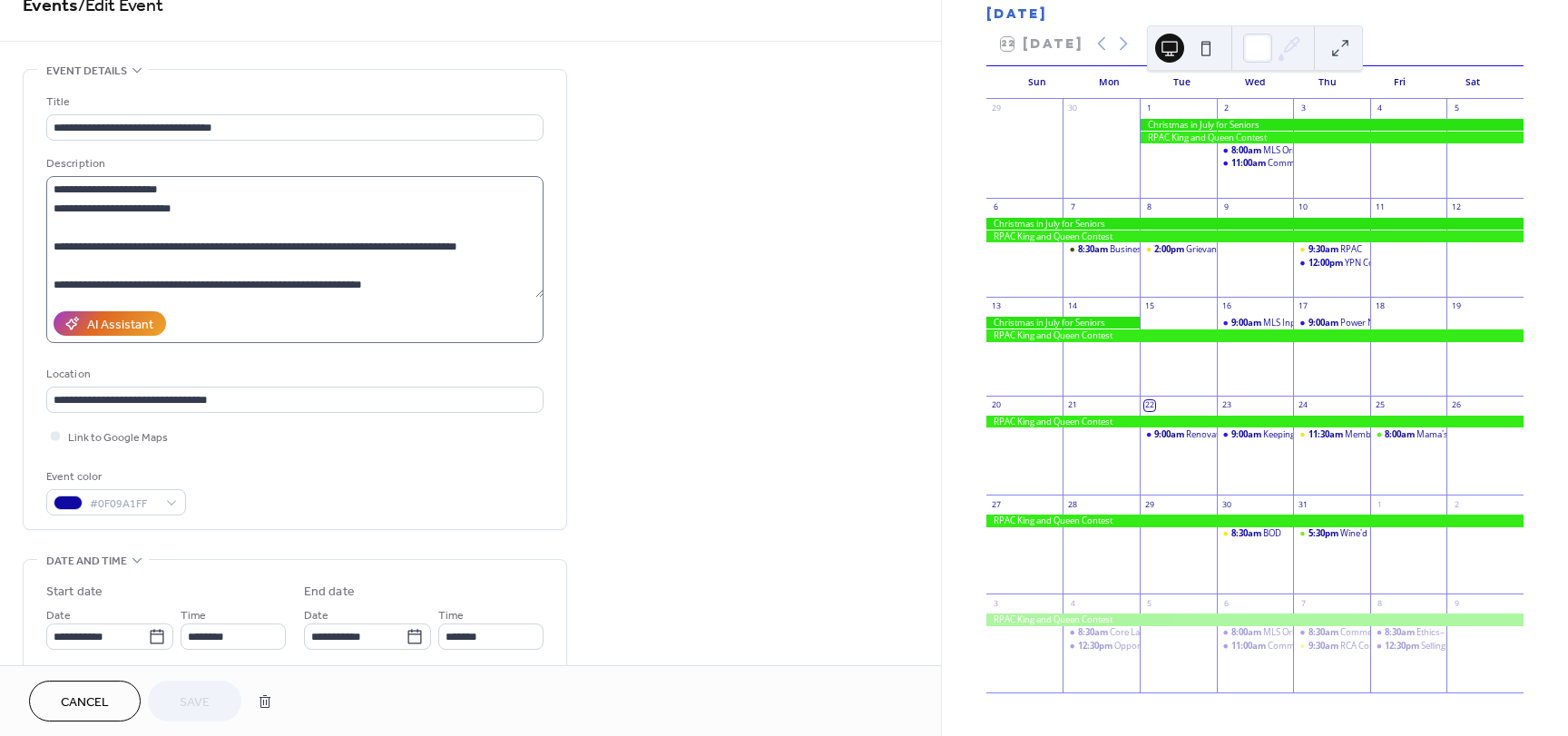 scroll, scrollTop: 0, scrollLeft: 0, axis: both 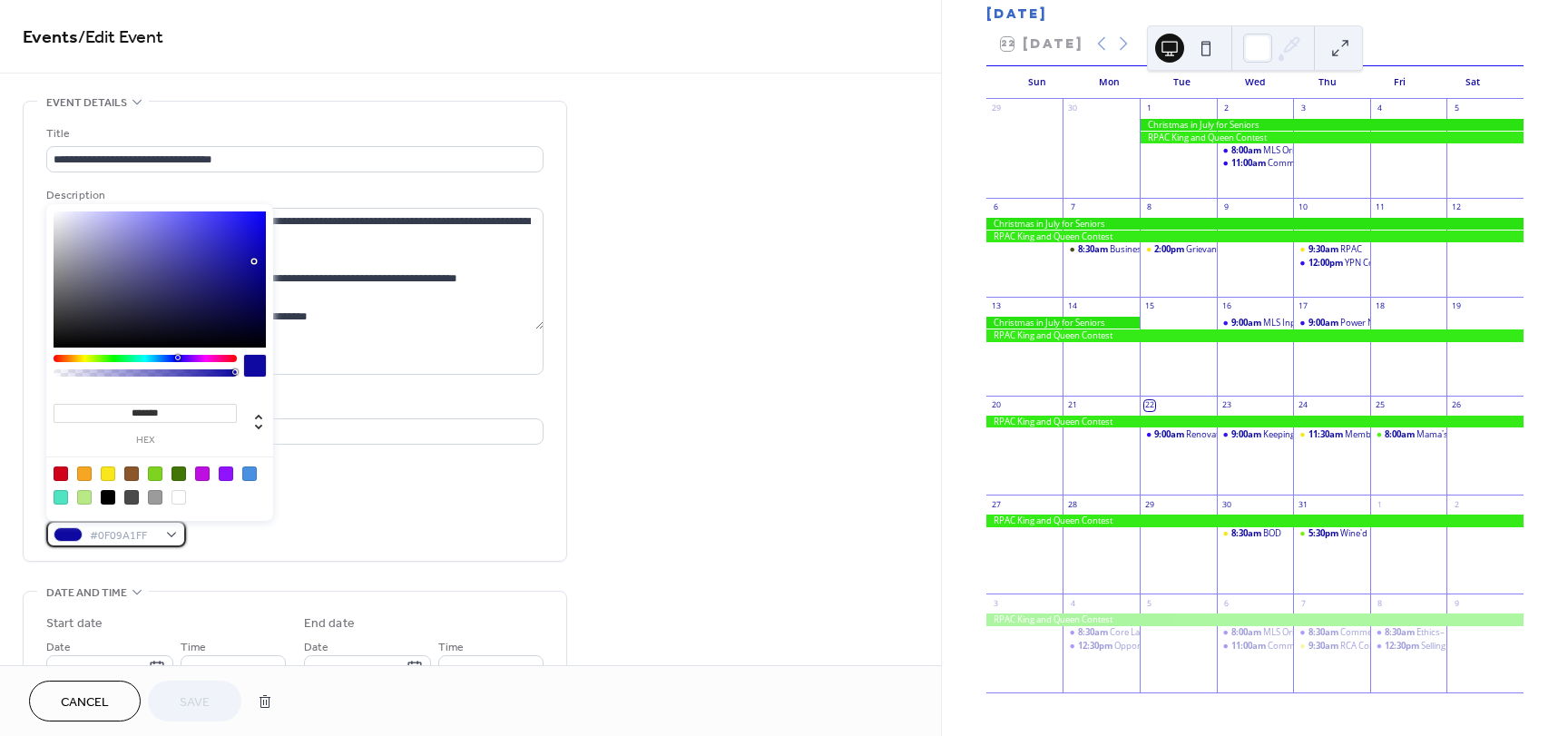 click on "#0F09A1FF" at bounding box center [116, 534] 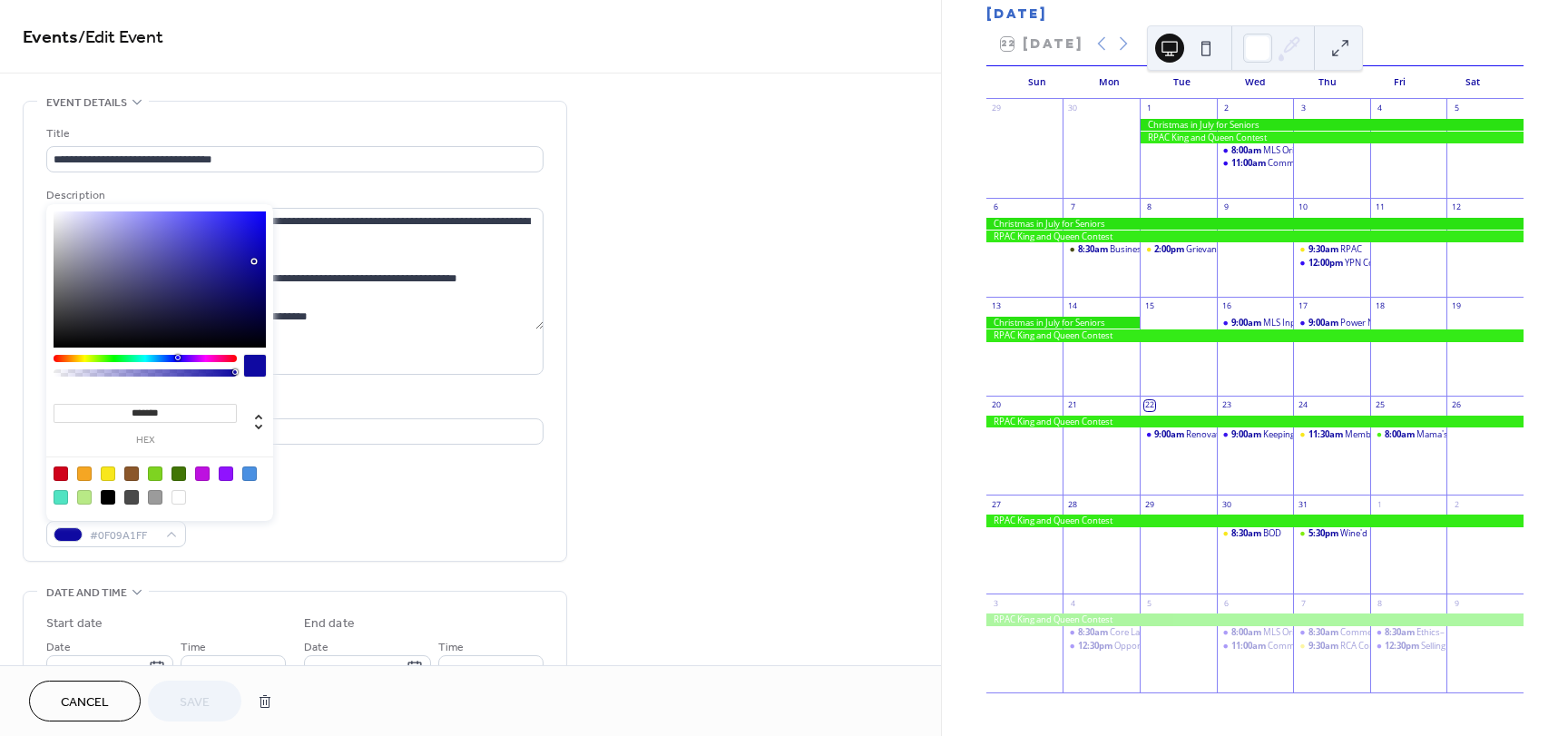 click at bounding box center (145, 358) 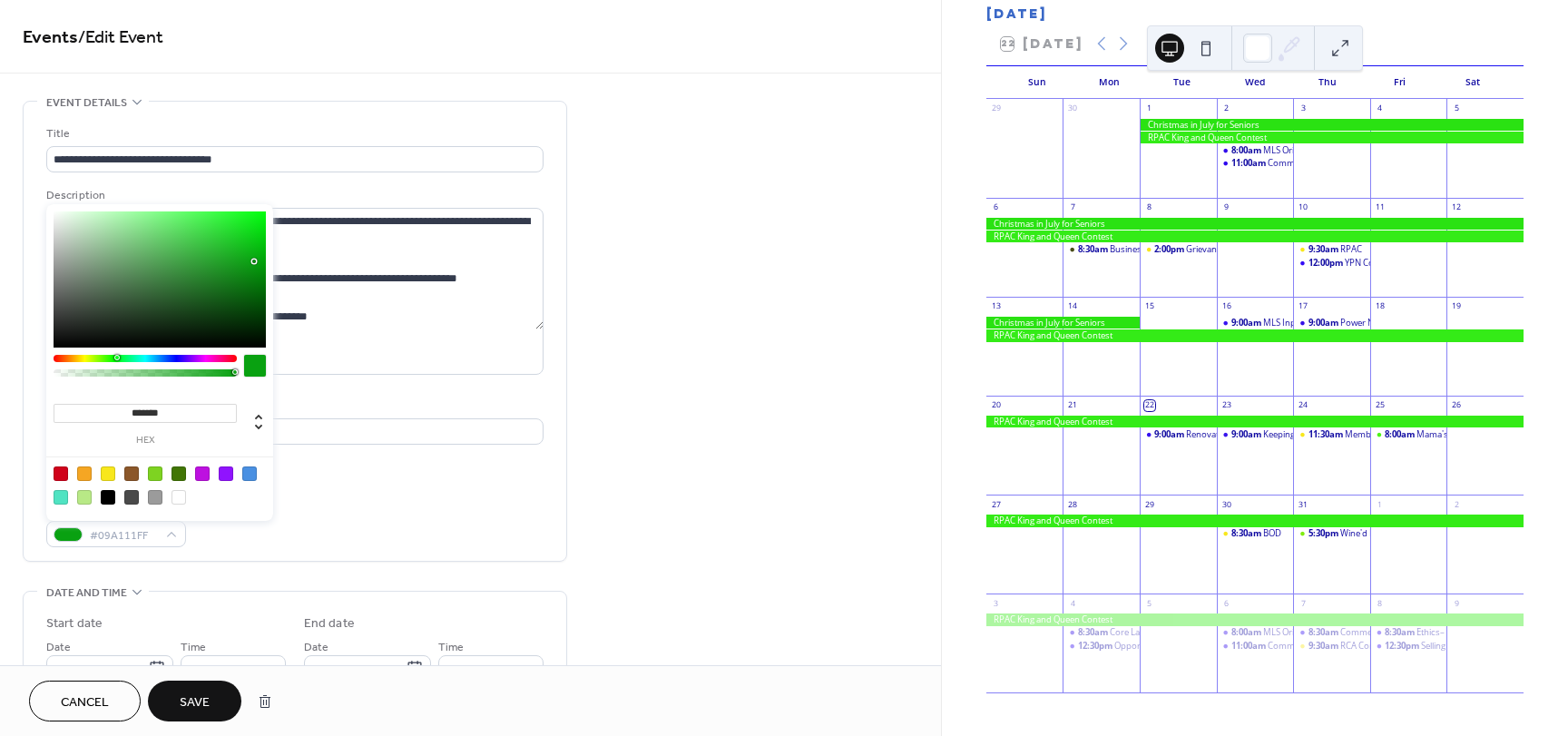 type on "*******" 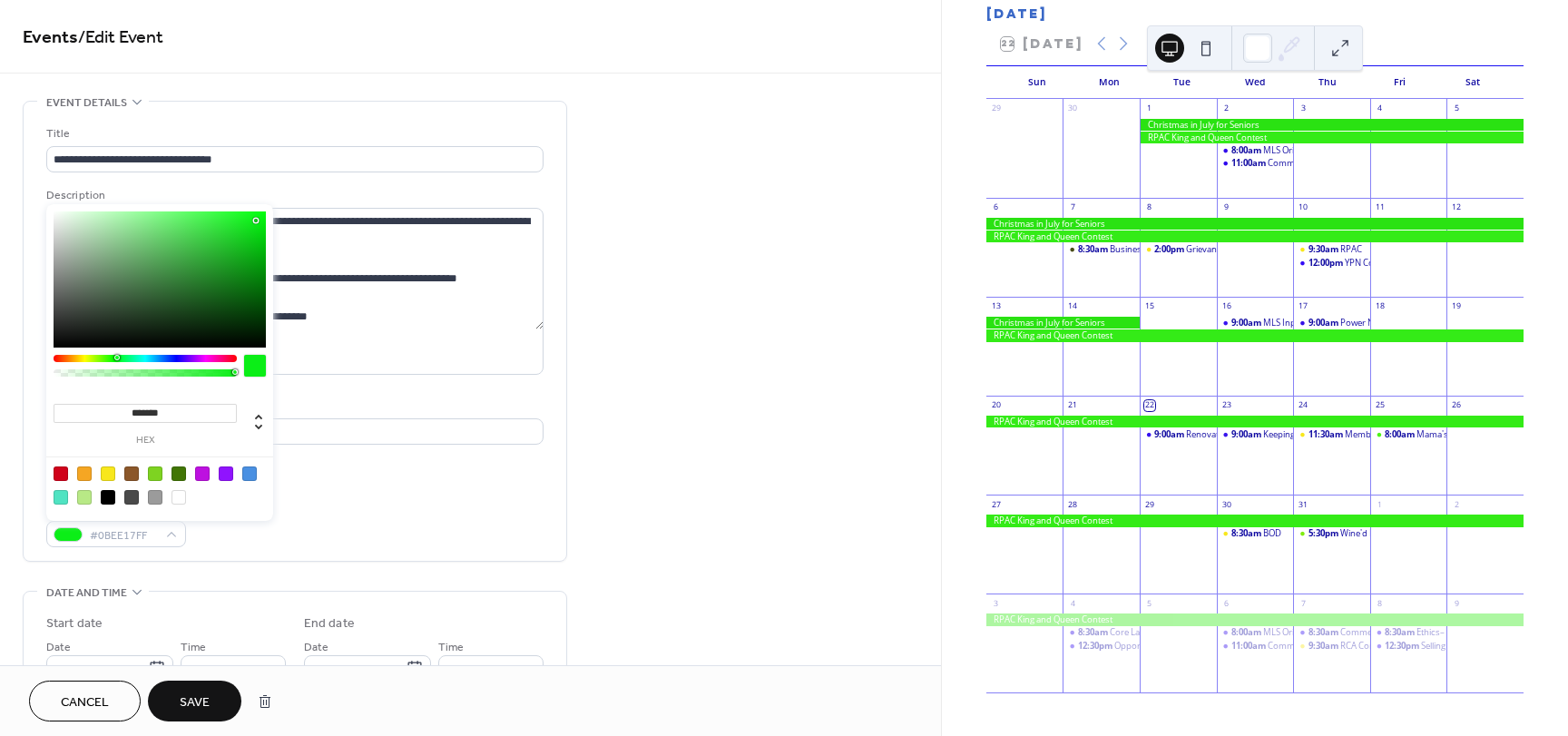 click at bounding box center (160, 280) 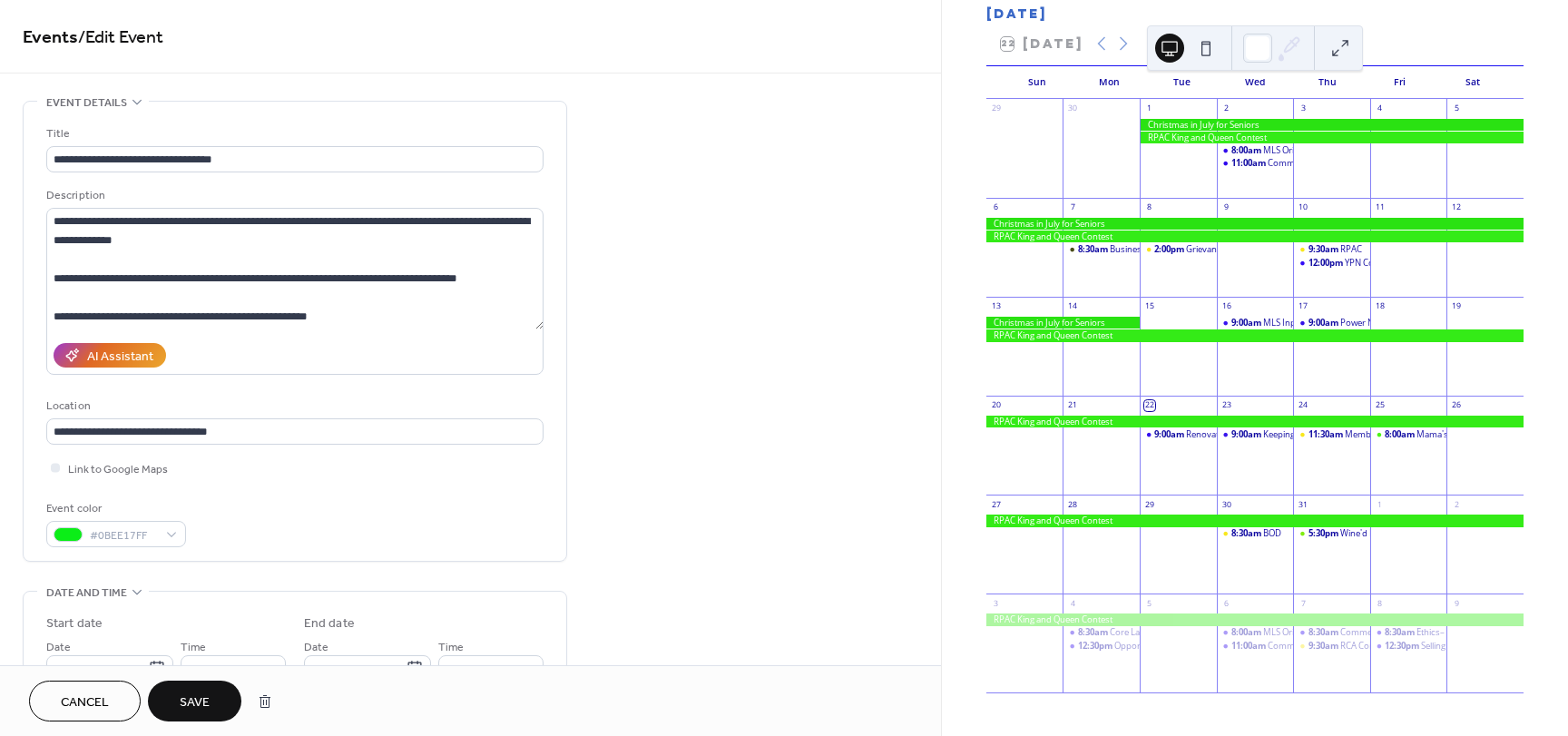 click on "Event color #0BEE17FF" at bounding box center [295, 523] 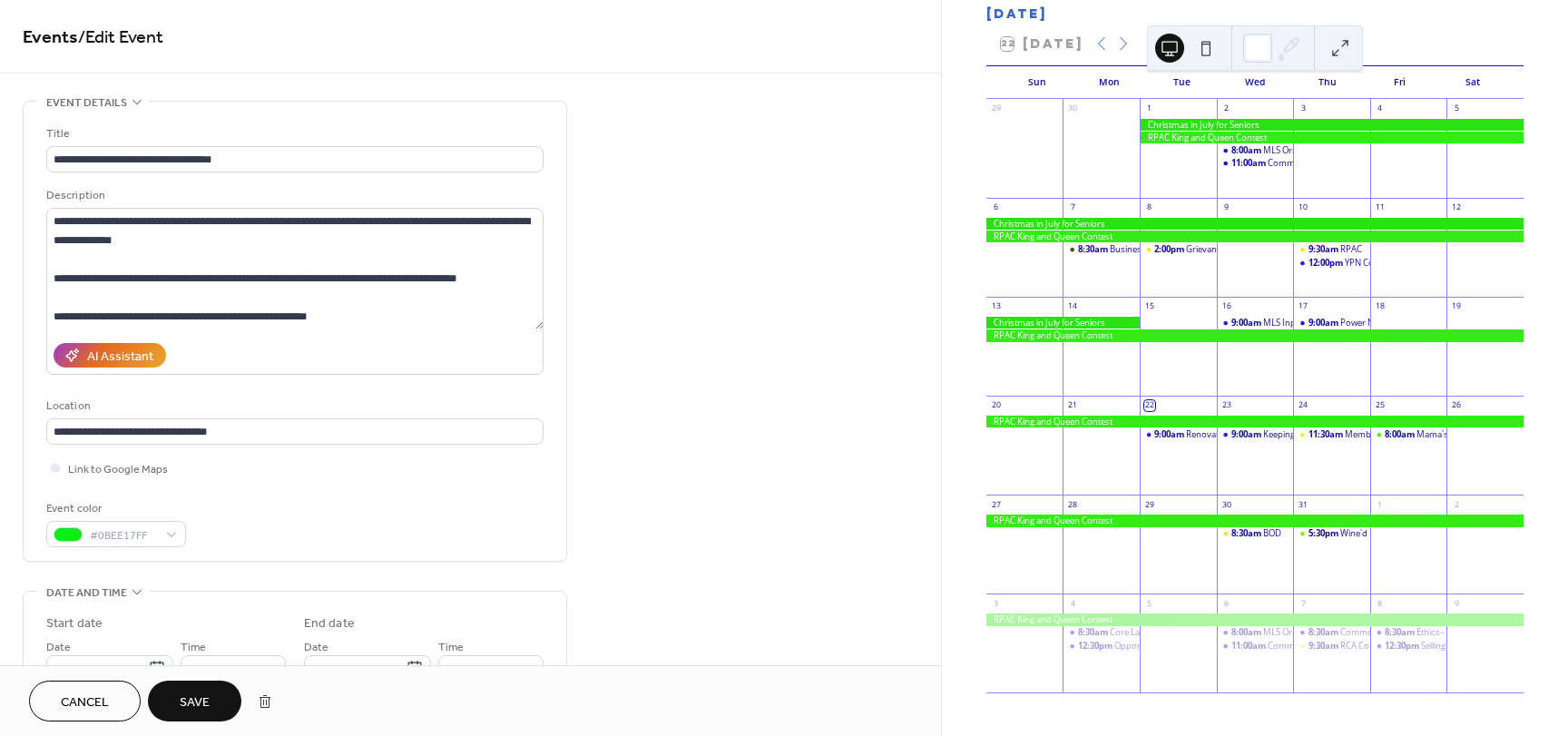 click on "Save" at bounding box center [194, 702] 